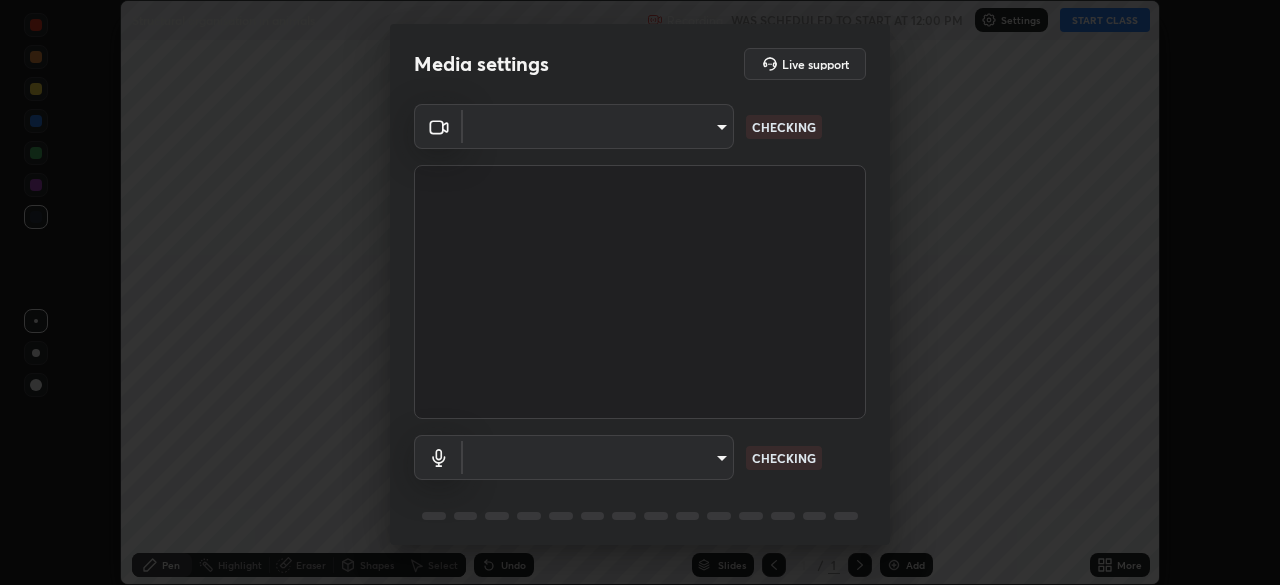 scroll, scrollTop: 0, scrollLeft: 0, axis: both 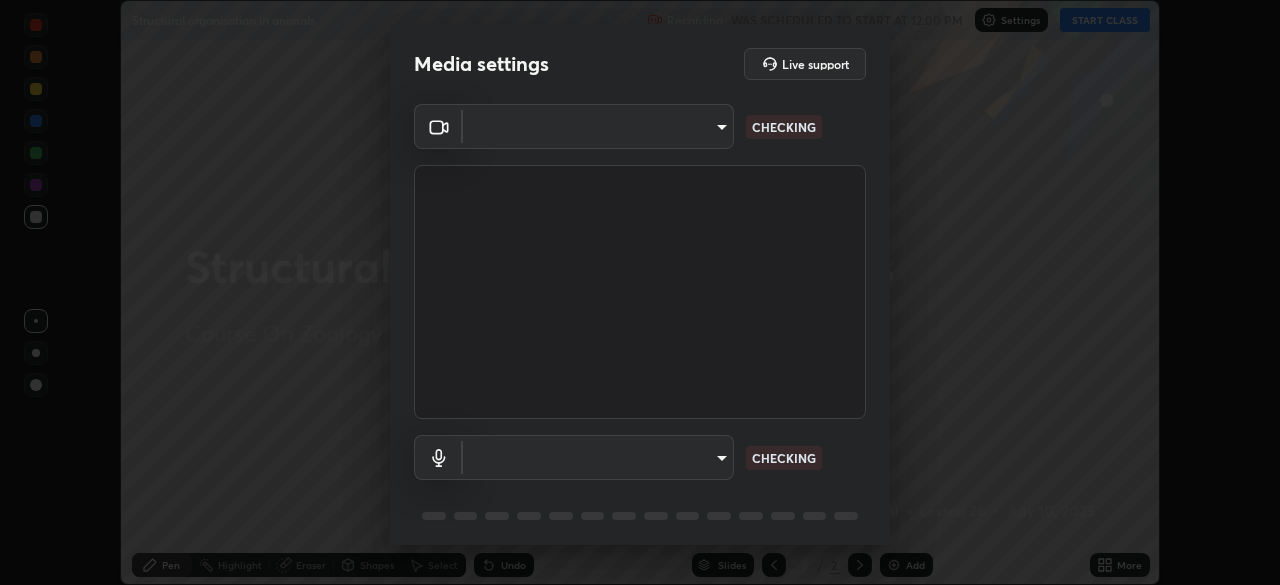 type on "f998bc4046c61b158ae604da705546672abda0c1808058386527230685057052" 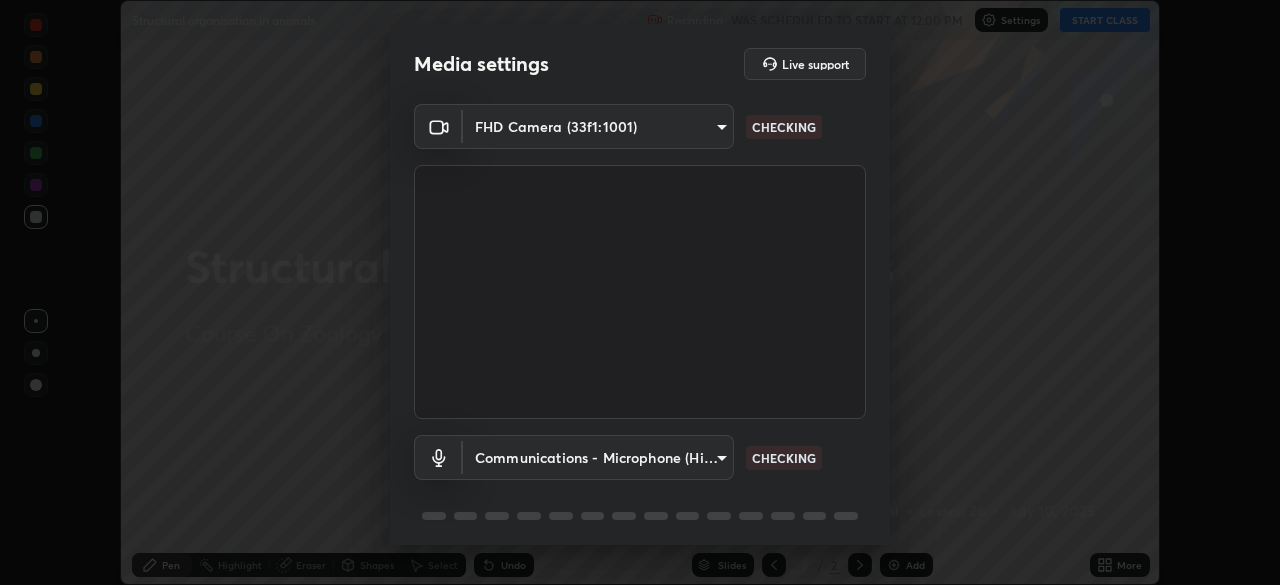 scroll, scrollTop: 71, scrollLeft: 0, axis: vertical 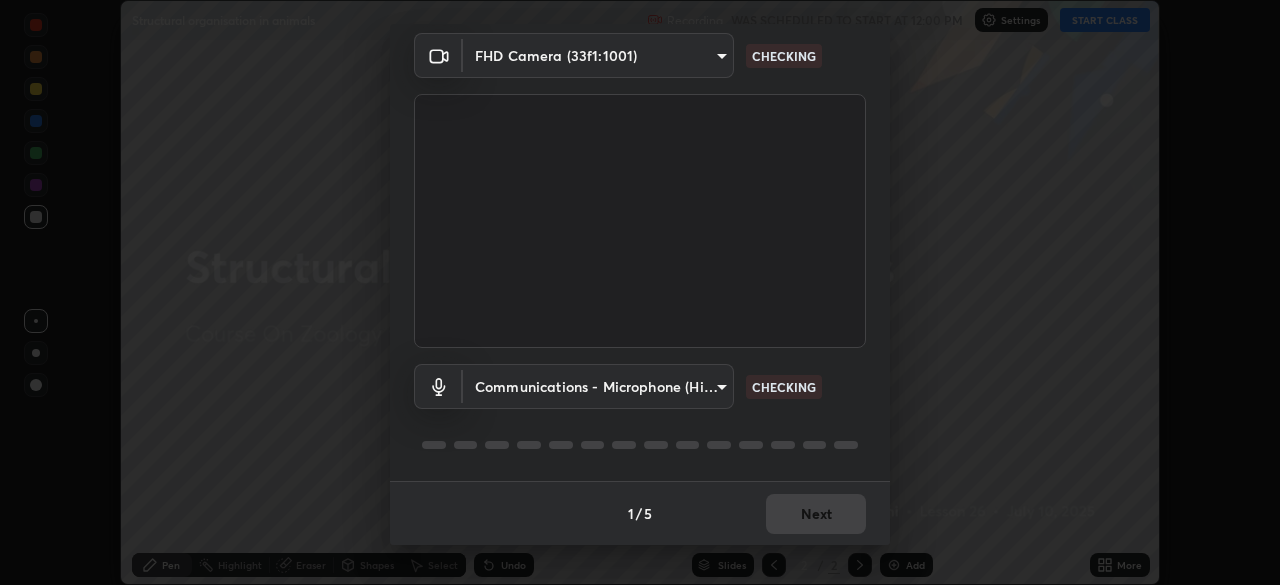 click on "Erase all Structural organisation in animals Recording WAS SCHEDULED TO START AT  12:00 PM Settings START CLASS Setting up your live class Structural organisation in animals • L26 of Course On Zoology for NEET Conquer 2 2026 [PERSON_NAME] Pen Highlight Eraser Shapes Select Undo Slides 2 / 2 Add More No doubts shared Encourage your learners to ask a doubt for better clarity Report an issue Reason for reporting Buffering Chat not working Audio - Video sync issue Educator video quality low ​ Attach an image Report Media settings Live support FHD Camera (33f1:1001) f998bc4046c61b158ae604da705546672abda0c1808058386527230685057052 CHECKING Communications - Microphone (High Definition Audio Device) communications CHECKING 1 / 5 Next" at bounding box center (640, 292) 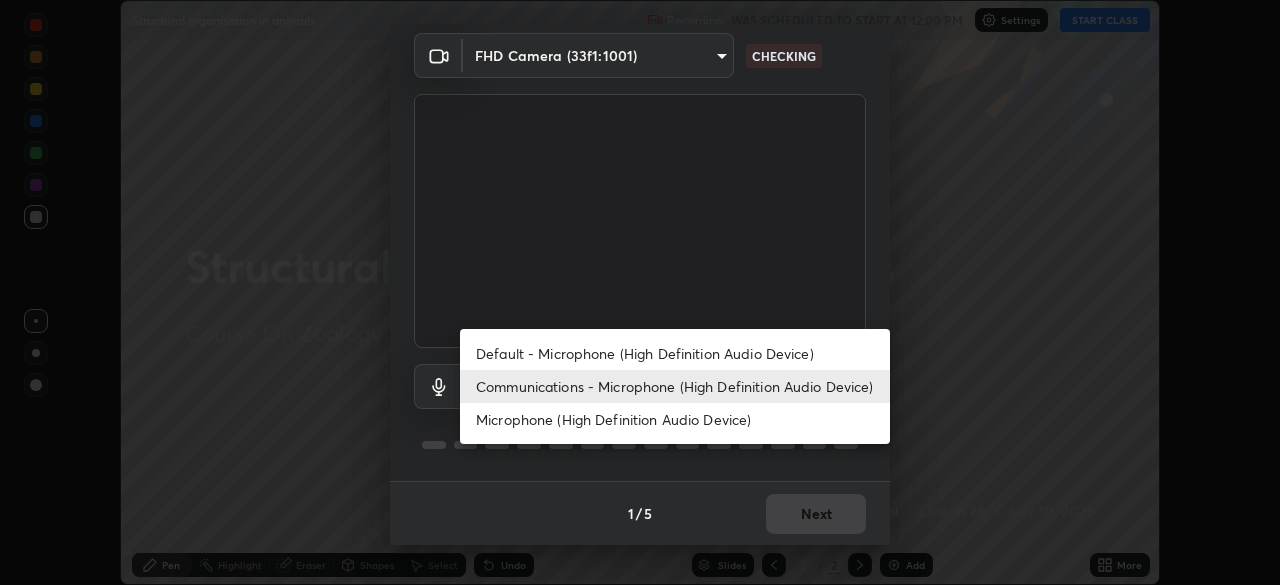 click on "Default - Microphone (High Definition Audio Device)" at bounding box center (675, 353) 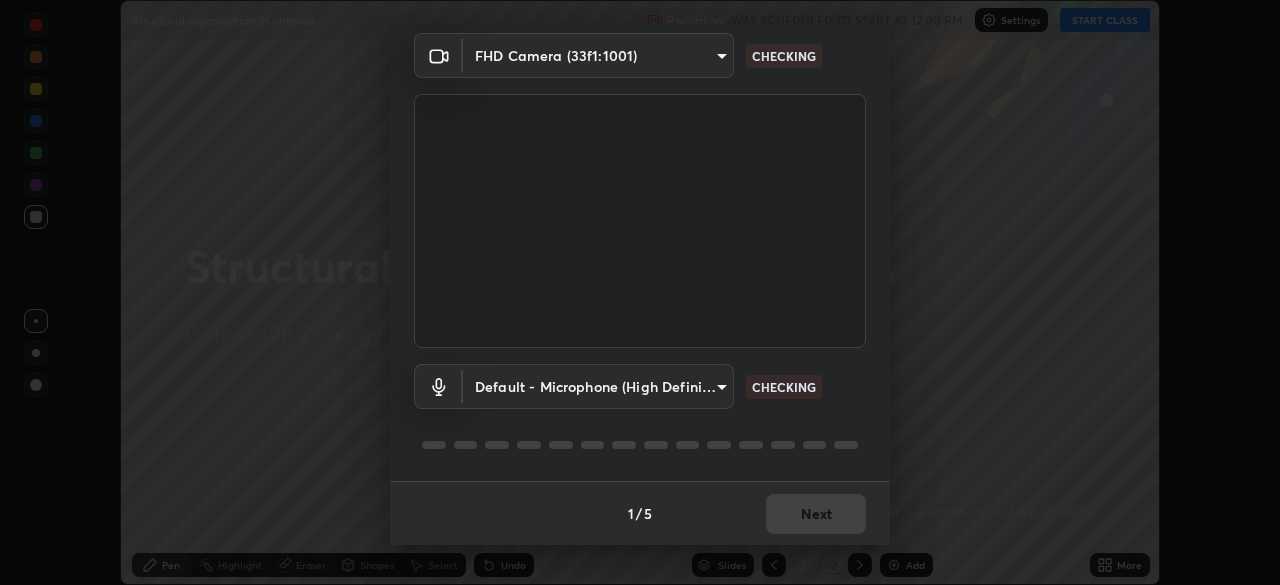 click on "Erase all Structural organisation in animals Recording WAS SCHEDULED TO START AT  12:00 PM Settings START CLASS Setting up your live class Structural organisation in animals • L26 of Course On Zoology for NEET Conquer 2 2026 [PERSON_NAME] Pen Highlight Eraser Shapes Select Undo Slides 2 / 2 Add More No doubts shared Encourage your learners to ask a doubt for better clarity Report an issue Reason for reporting Buffering Chat not working Audio - Video sync issue Educator video quality low ​ Attach an image Report Media settings Live support FHD Camera (33f1:1001) f998bc4046c61b158ae604da705546672abda0c1808058386527230685057052 CHECKING Default - Microphone (High Definition Audio Device) default CHECKING 1 / 5 Next" at bounding box center [640, 292] 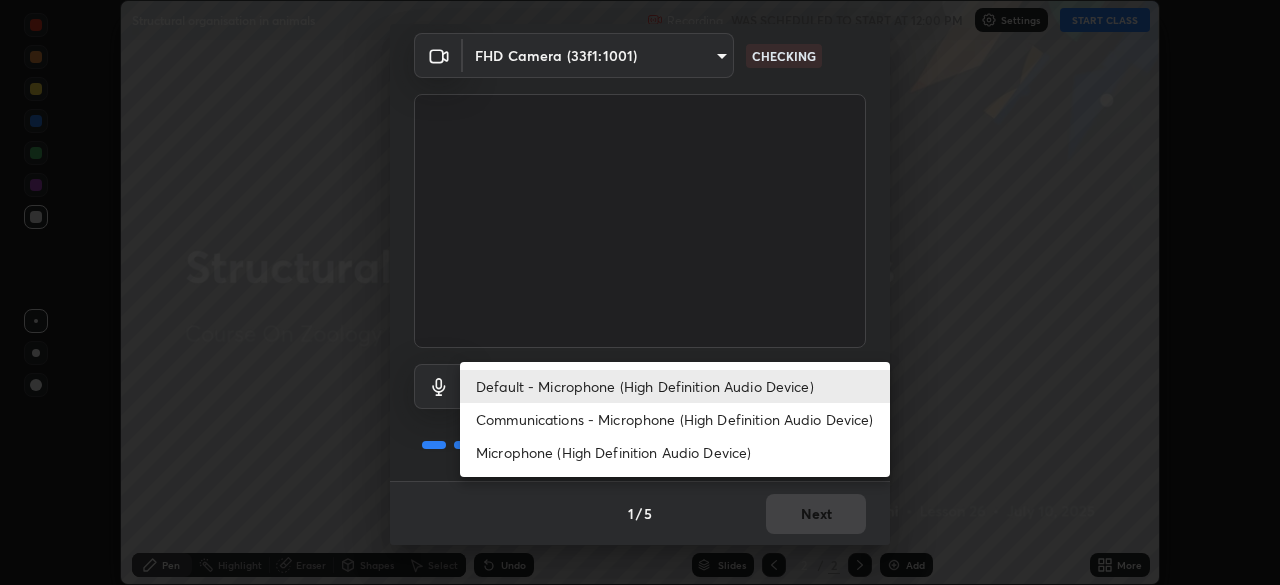 click on "Communications - Microphone (High Definition Audio Device)" at bounding box center (675, 419) 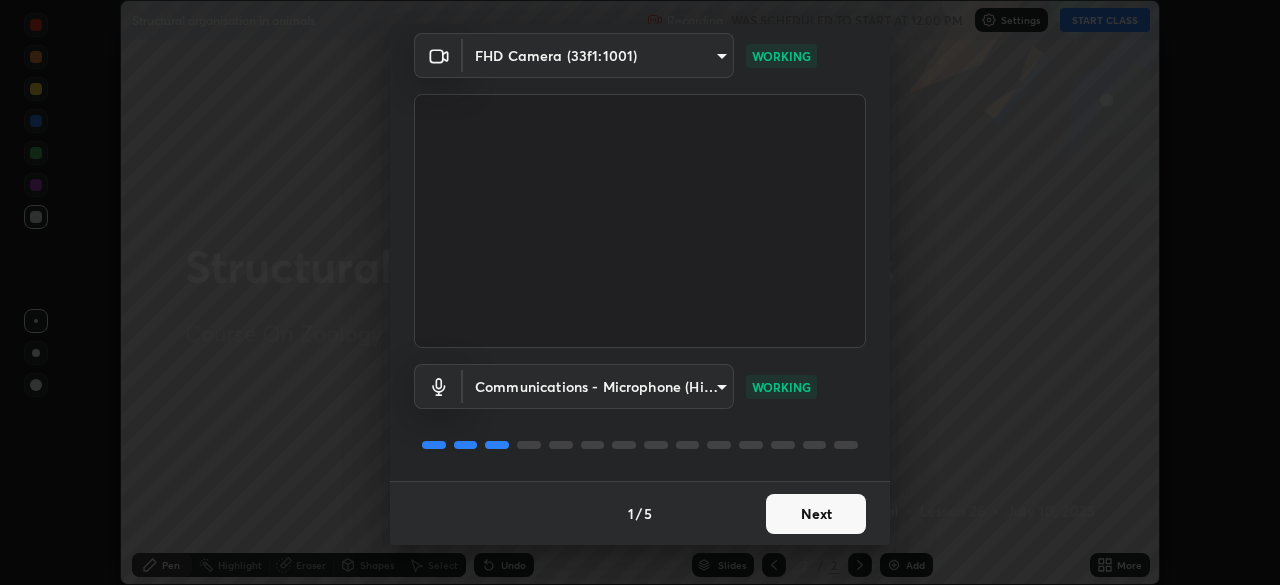 click on "Next" at bounding box center (816, 514) 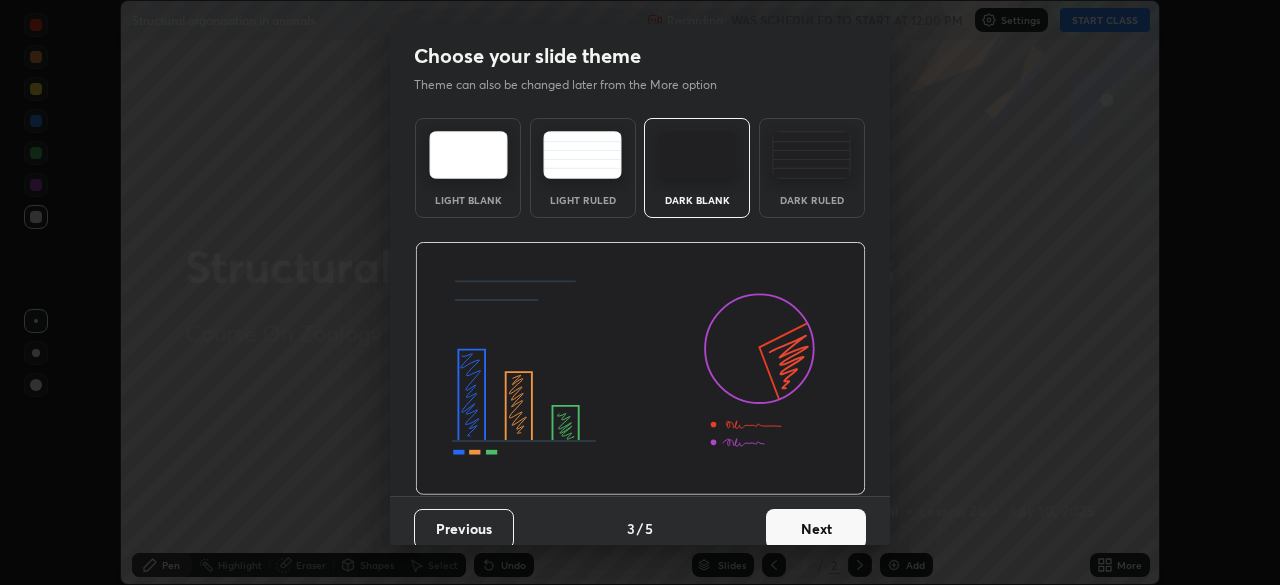 click on "Next" at bounding box center (816, 529) 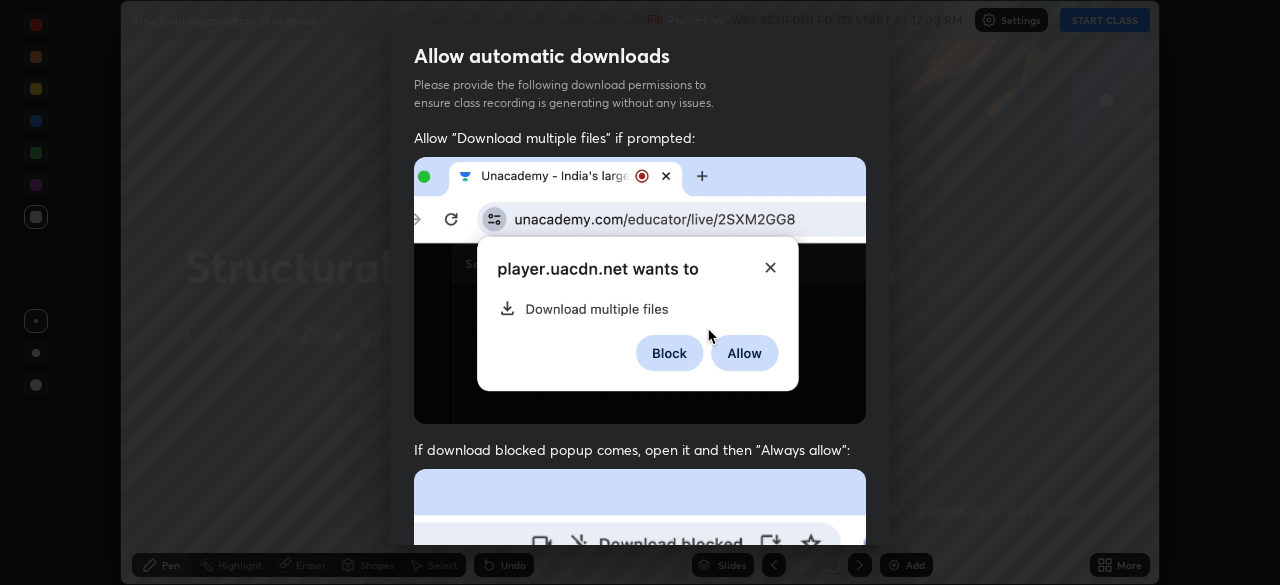 click at bounding box center [640, 687] 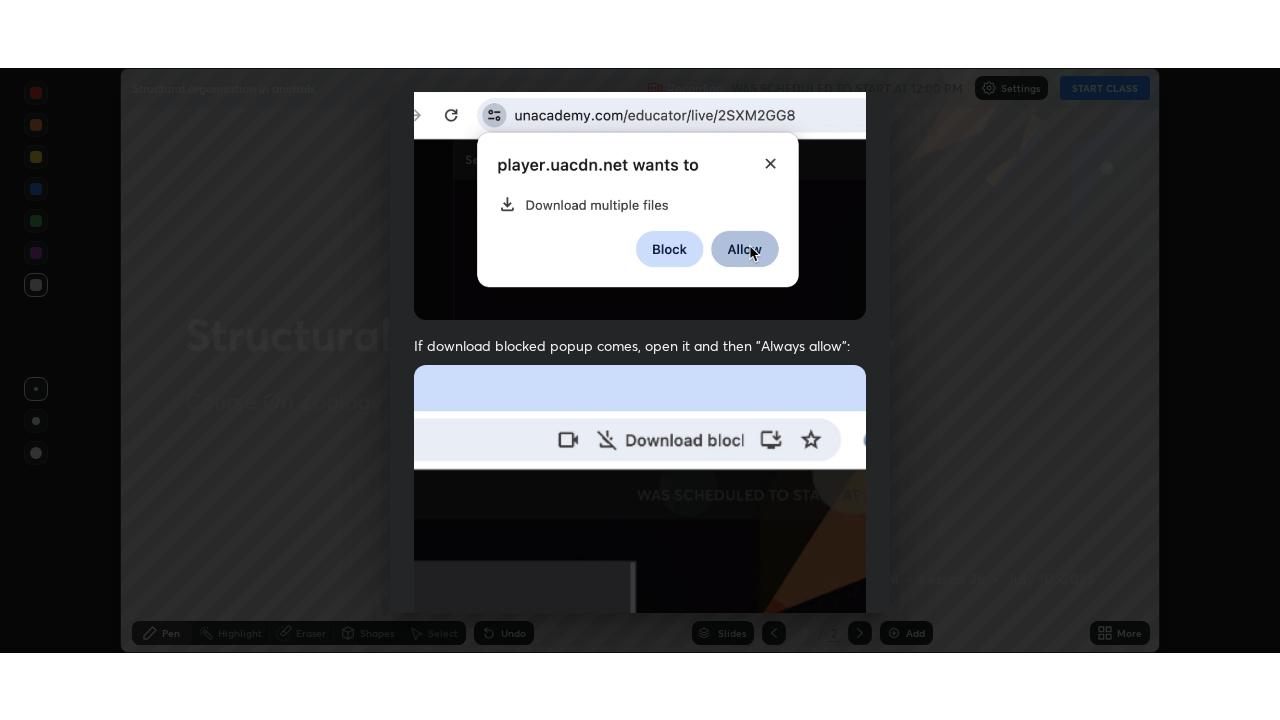 scroll, scrollTop: 479, scrollLeft: 0, axis: vertical 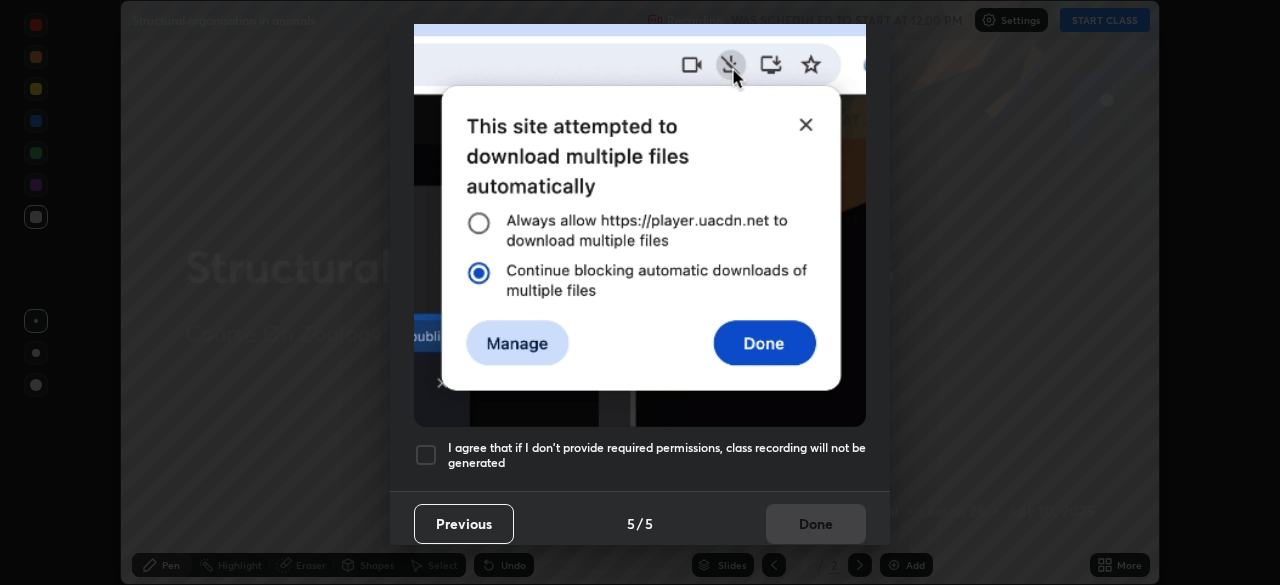 click on "Allow "Download multiple files" if prompted: If download blocked popup comes, open it and then "Always allow": I agree that if I don't provide required permissions, class recording will not be generated" at bounding box center (640, 70) 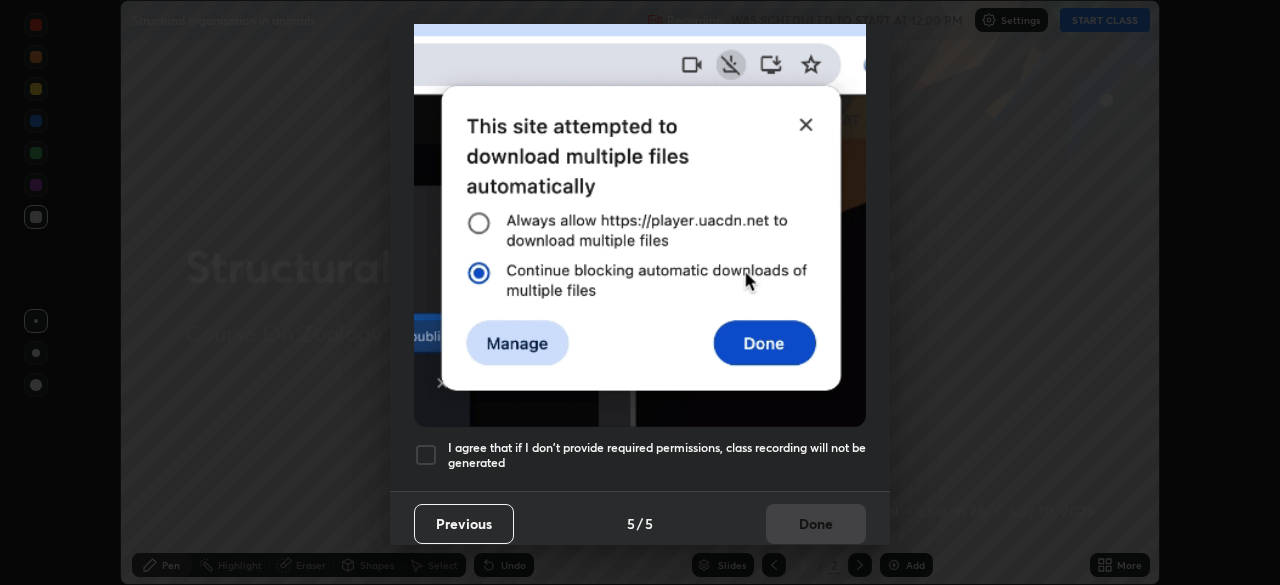 click on "Previous 5 / 5 Done" at bounding box center (640, 523) 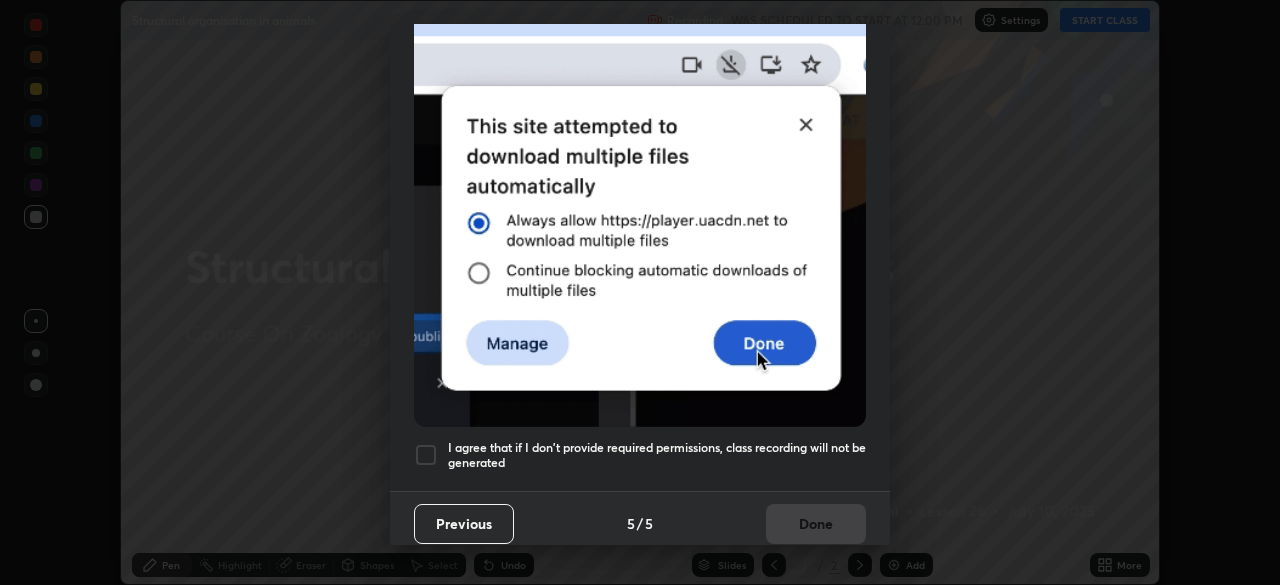click on "I agree that if I don't provide required permissions, class recording will not be generated" at bounding box center (657, 455) 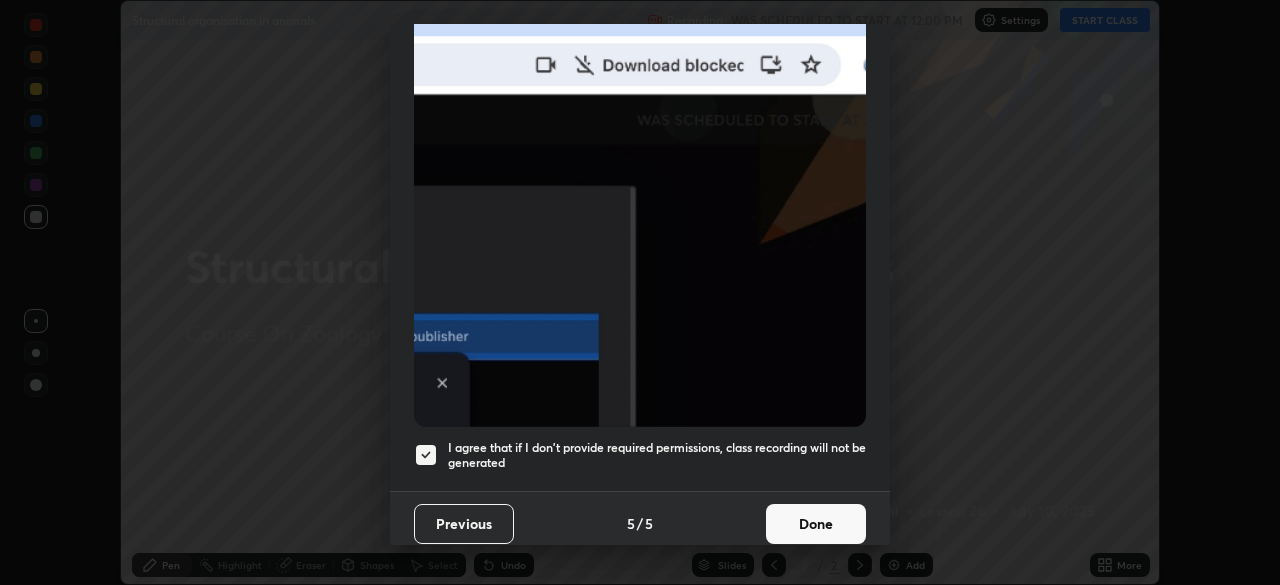 click on "Done" at bounding box center [816, 524] 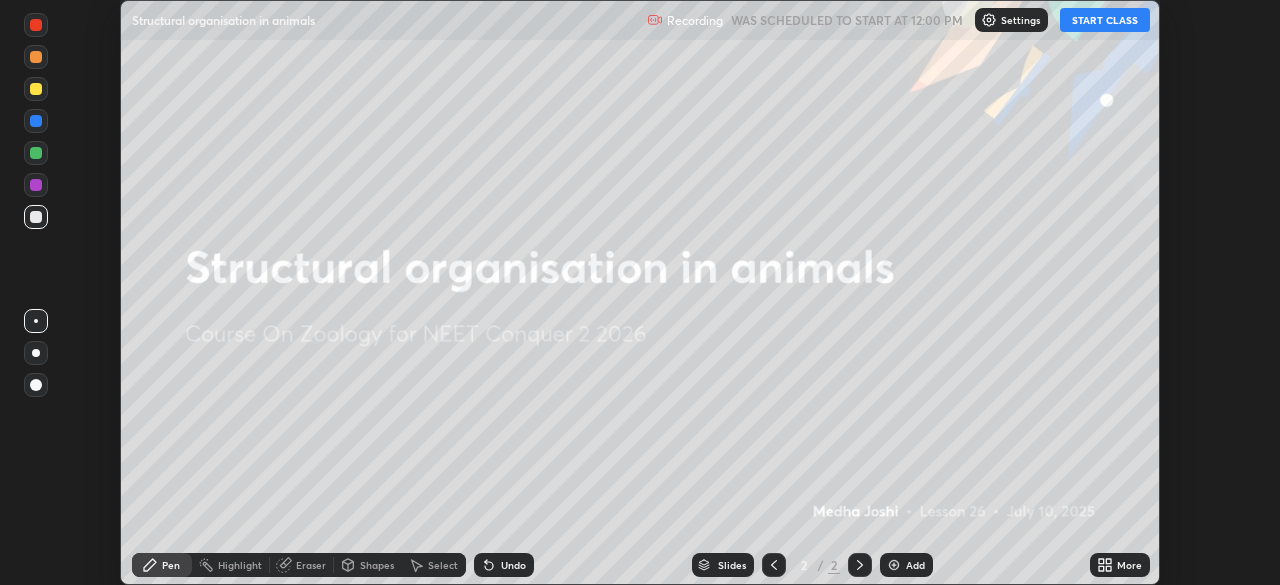 click 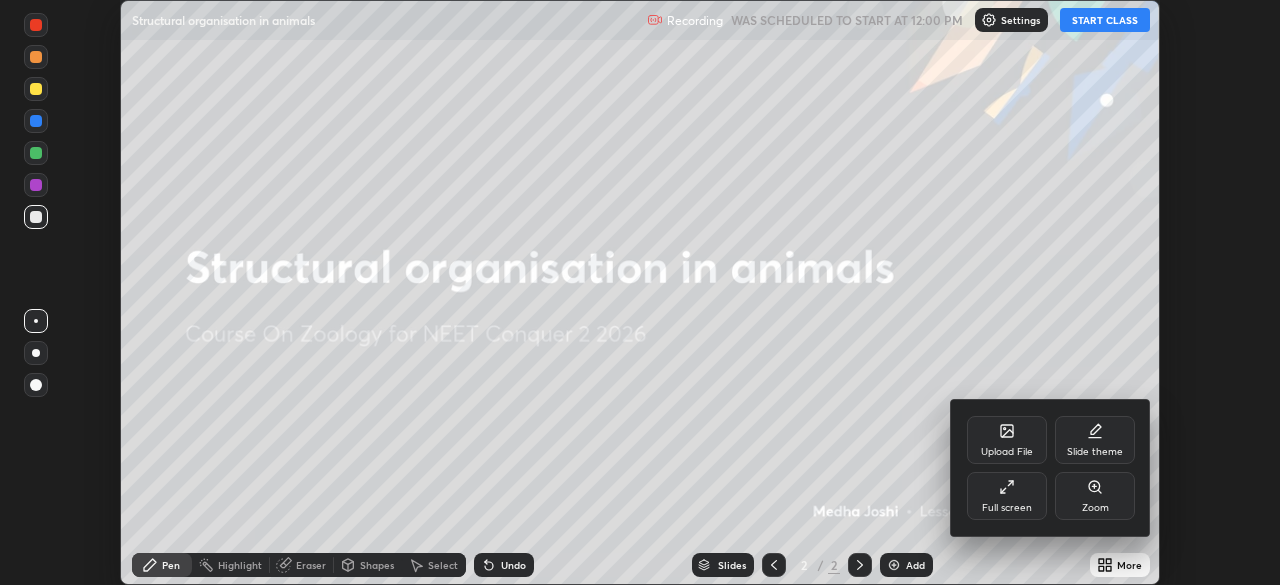 click on "Full screen" at bounding box center (1007, 496) 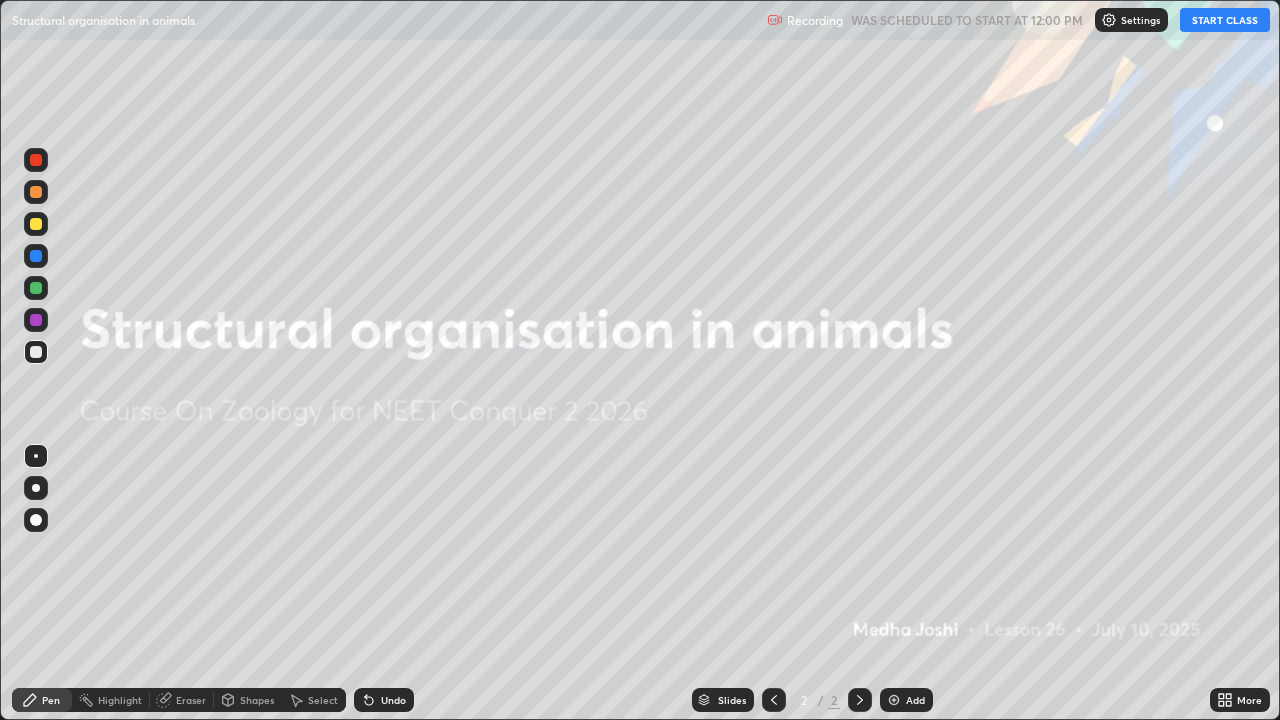 scroll, scrollTop: 99280, scrollLeft: 98720, axis: both 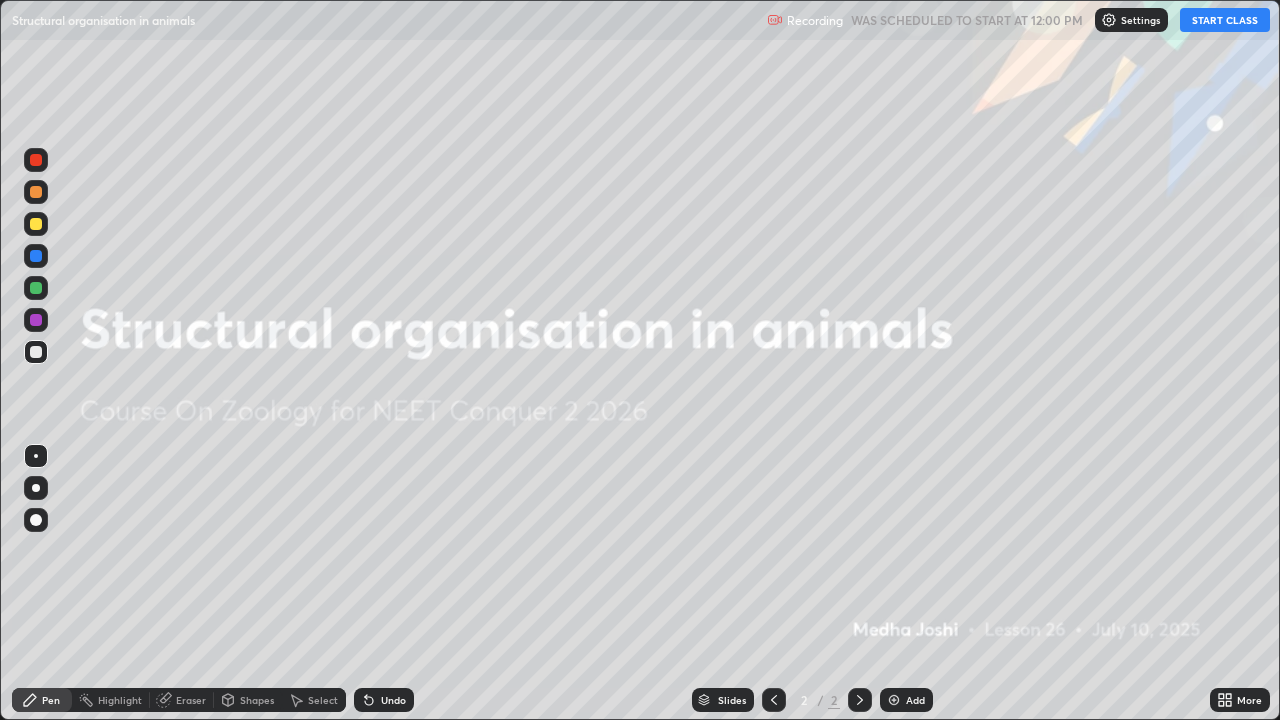 click on "START CLASS" at bounding box center (1225, 20) 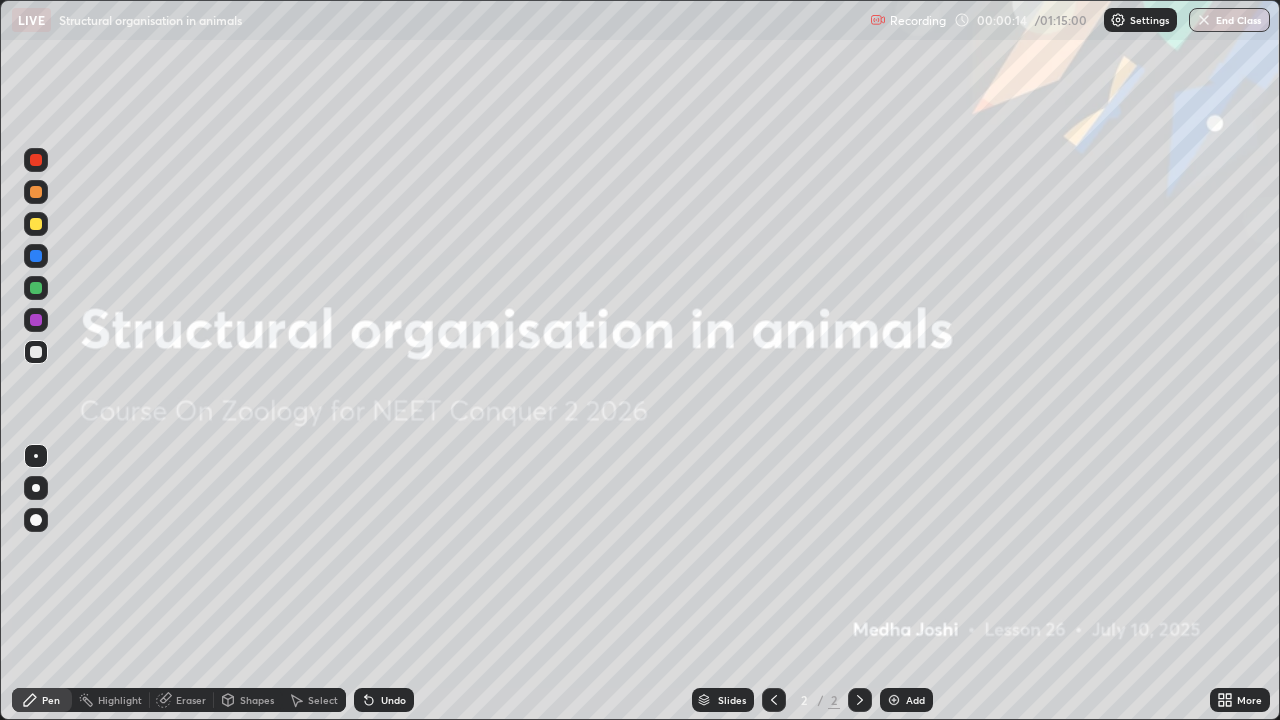 click 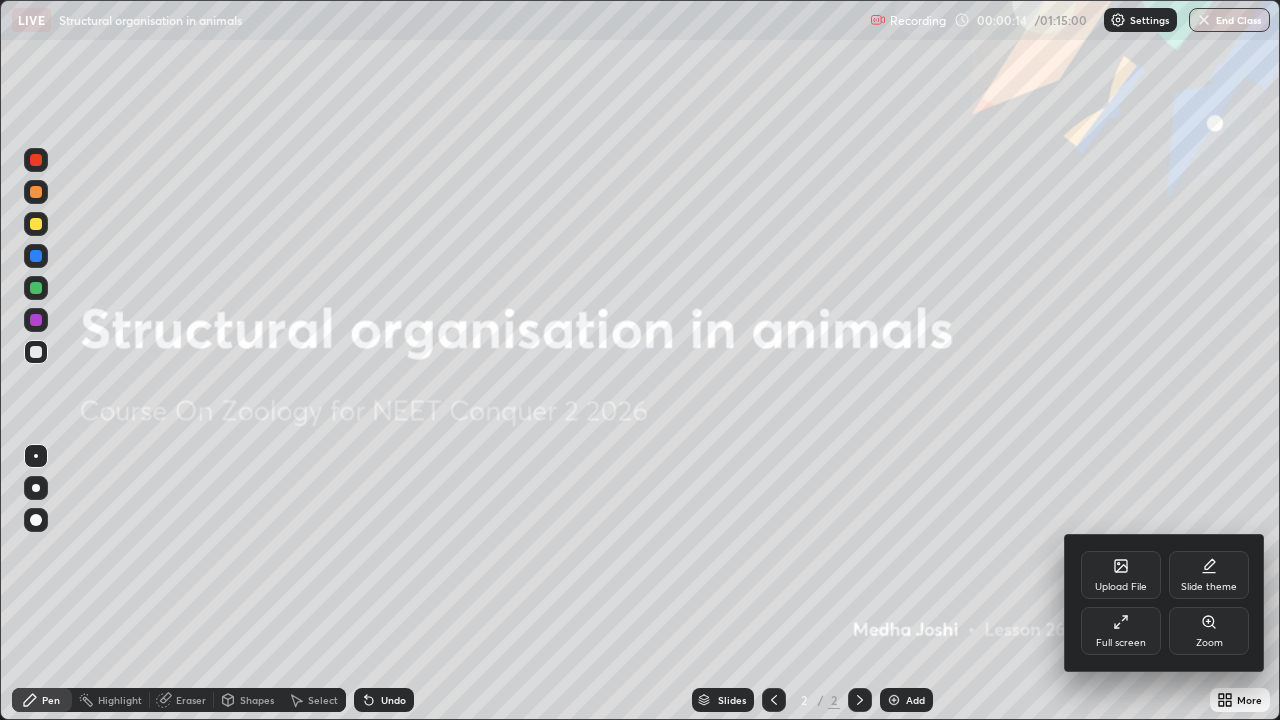click 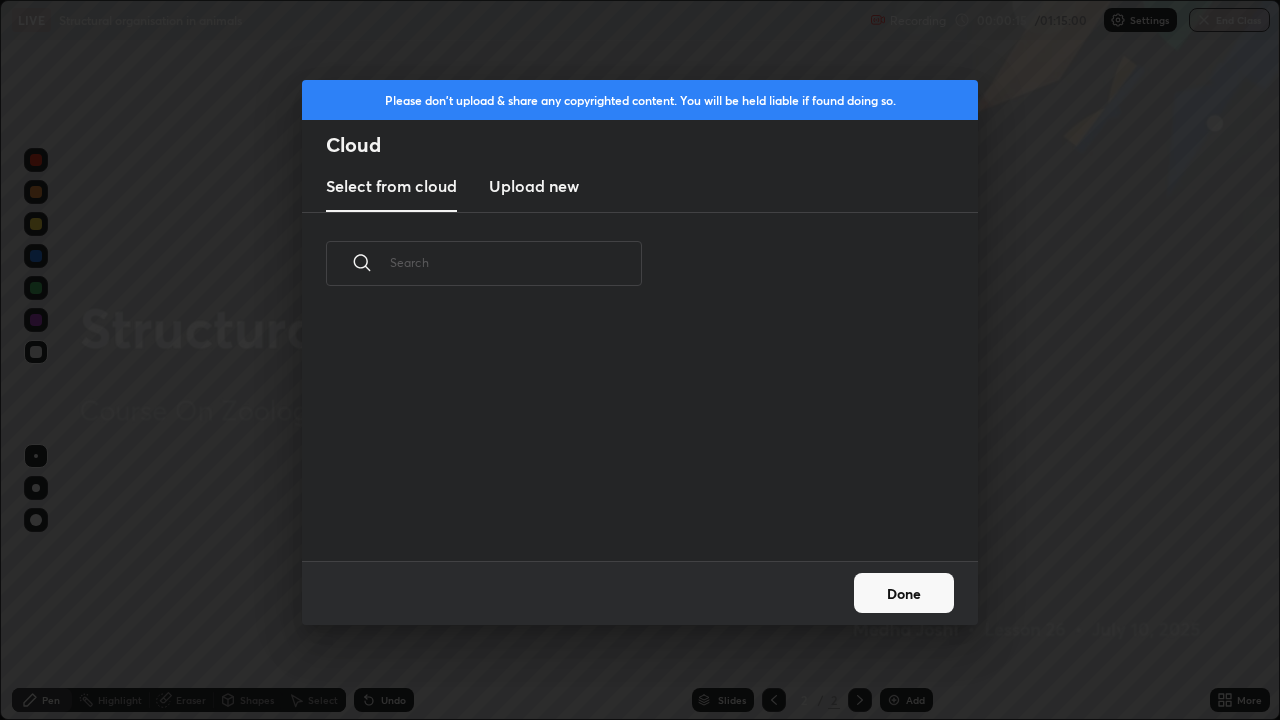 scroll, scrollTop: 7, scrollLeft: 11, axis: both 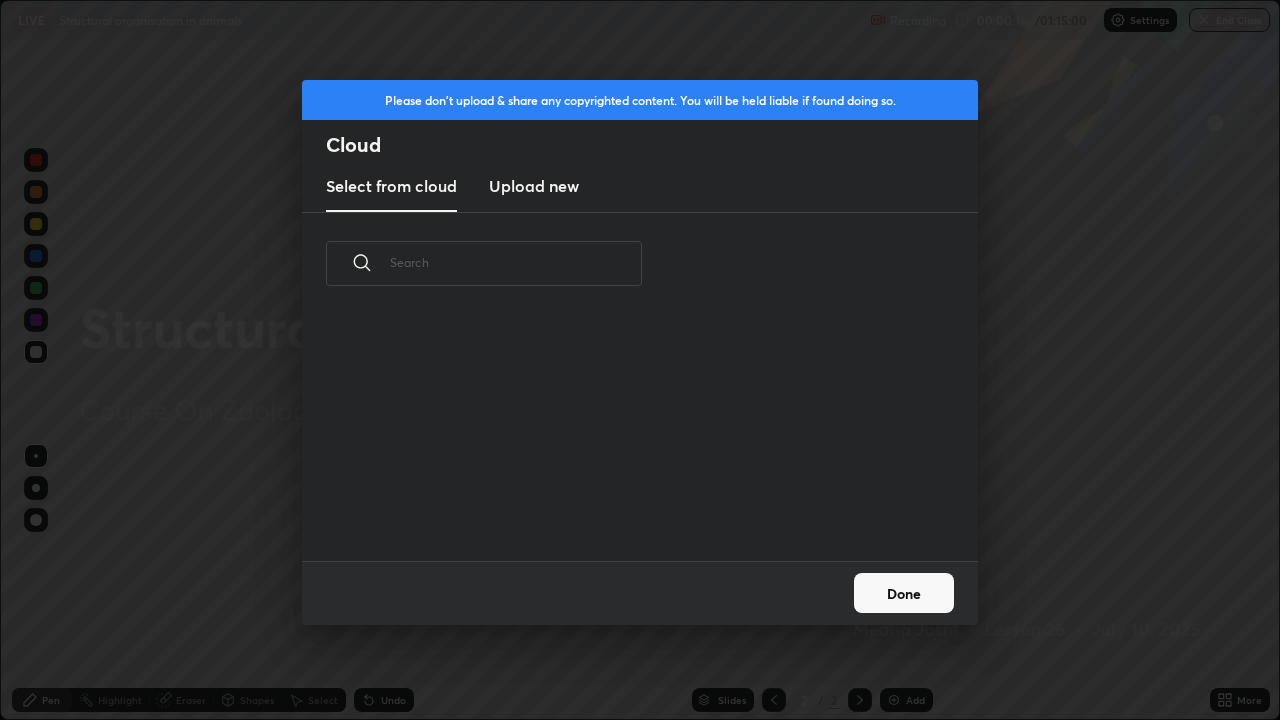 click on "Upload new" at bounding box center [534, 186] 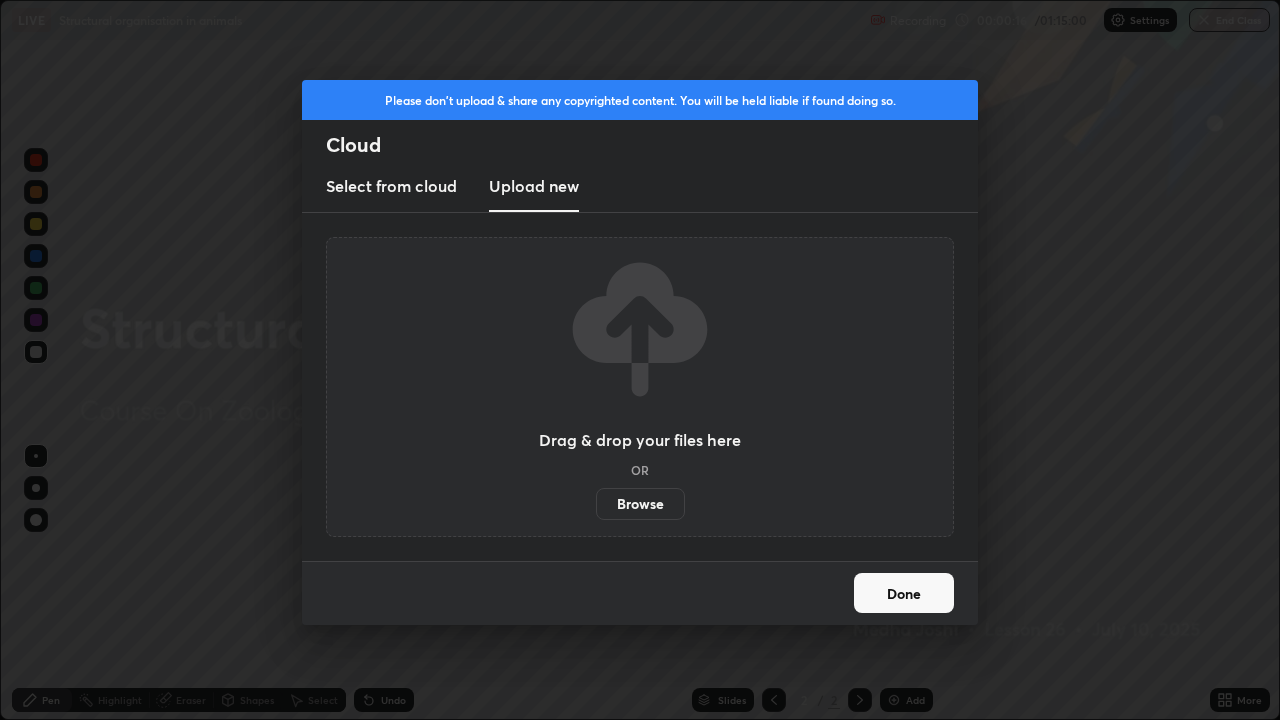 click on "Browse" at bounding box center (640, 504) 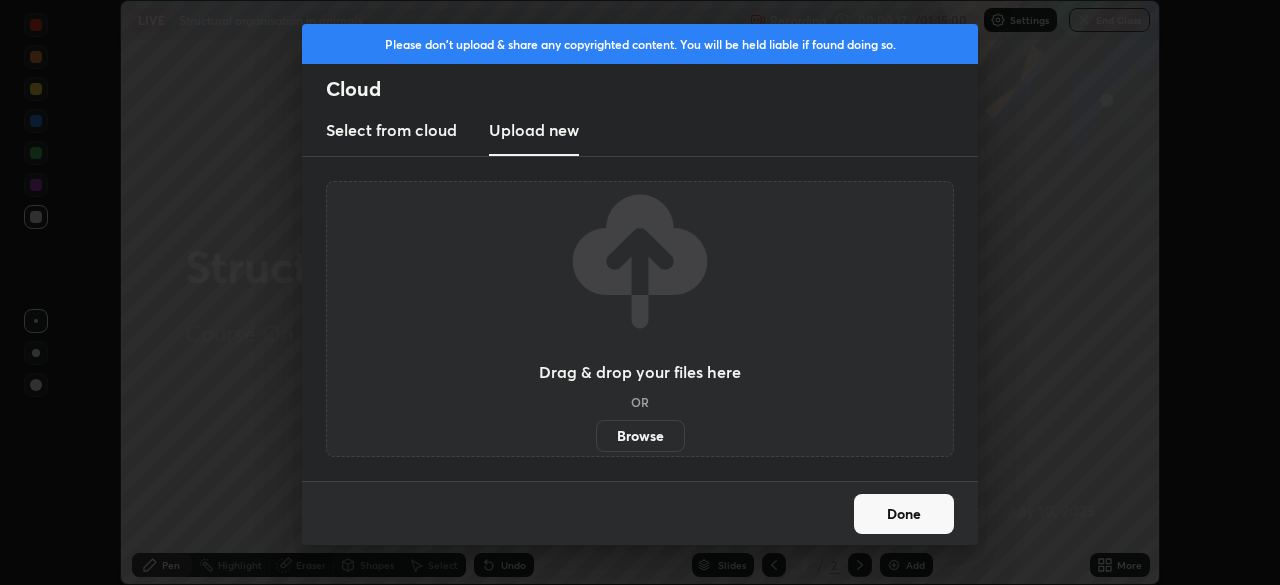 scroll, scrollTop: 585, scrollLeft: 1280, axis: both 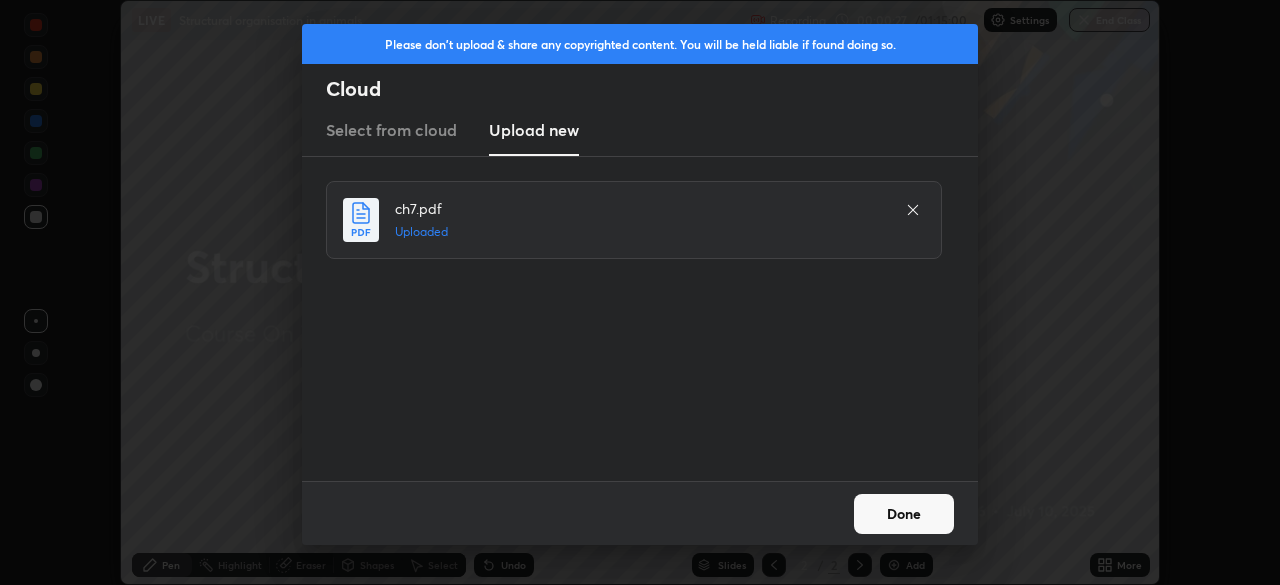 click on "Done" at bounding box center [904, 514] 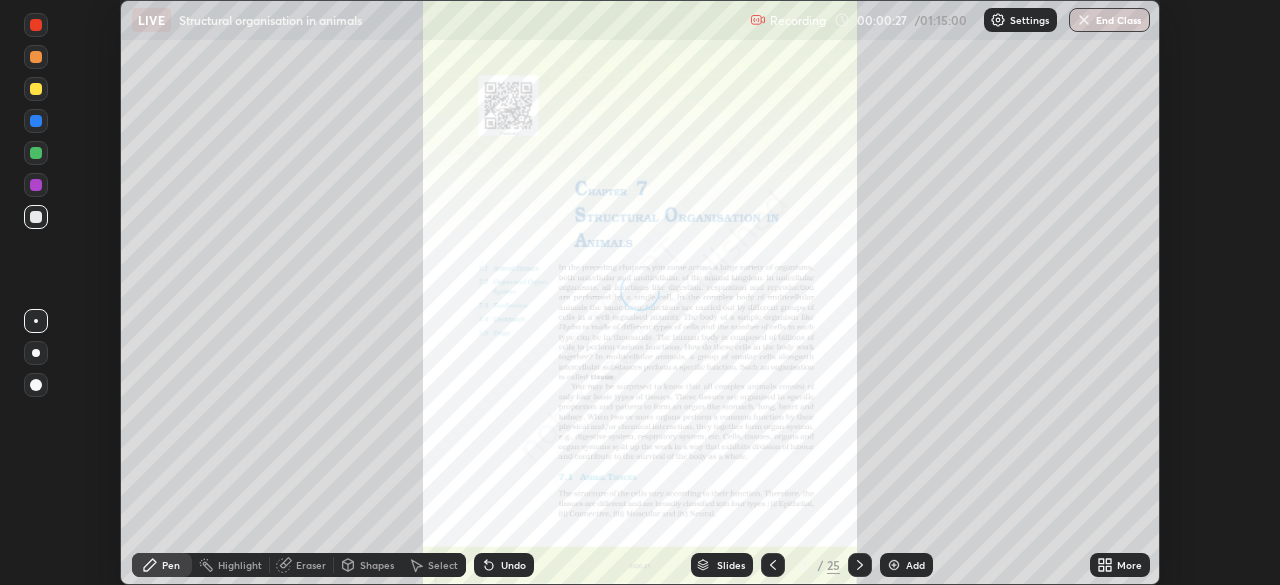click 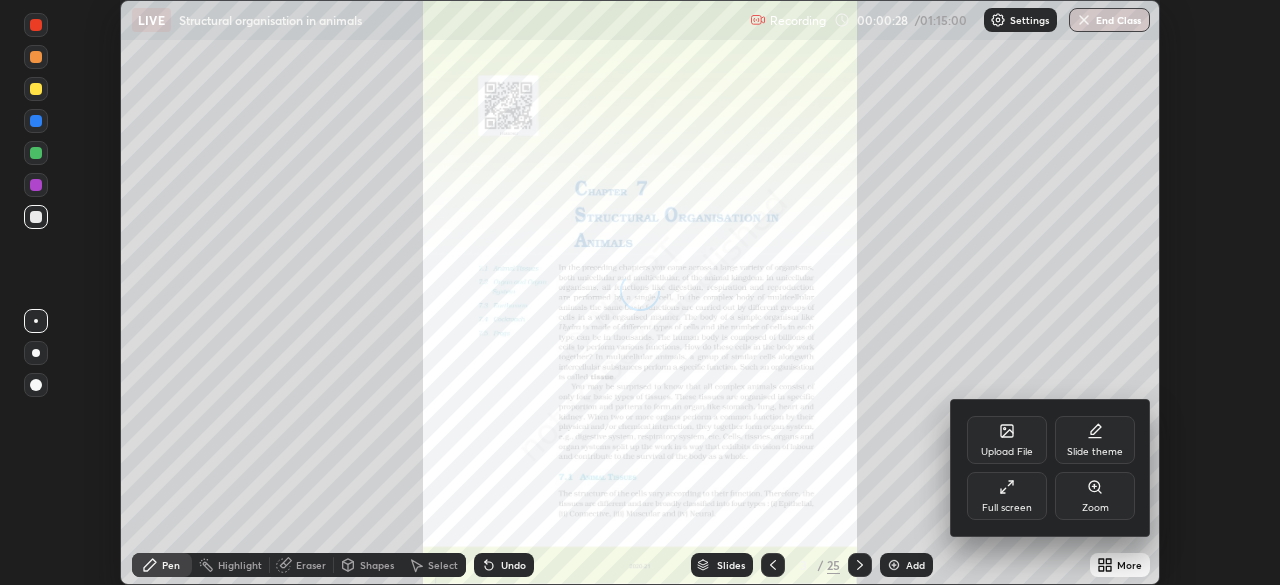 click on "Full screen" at bounding box center (1007, 496) 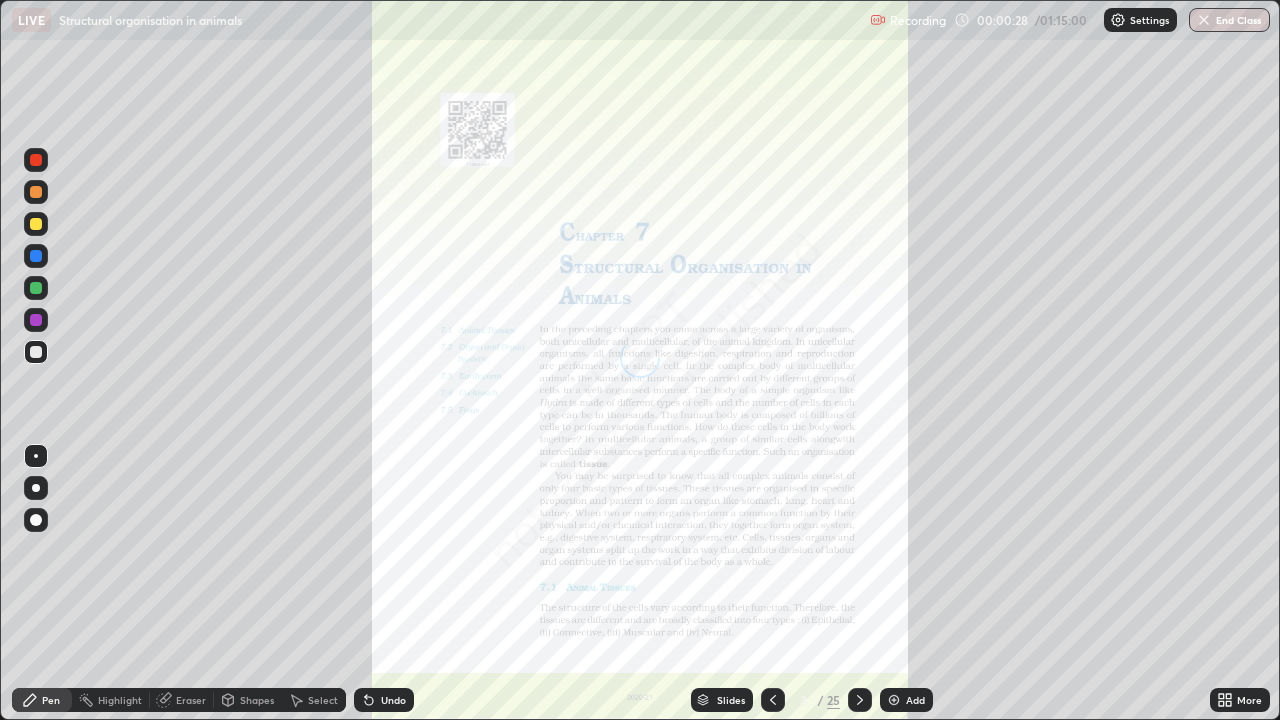scroll, scrollTop: 99280, scrollLeft: 98720, axis: both 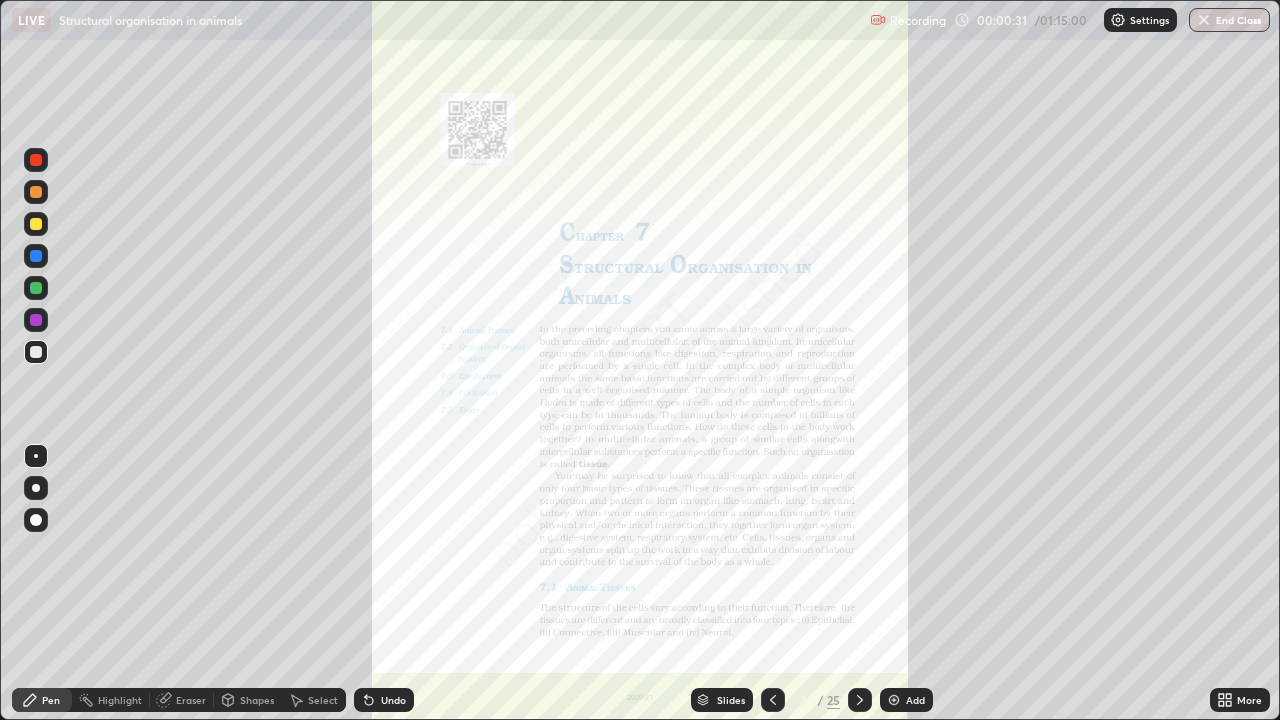 click on "Slides" at bounding box center [731, 700] 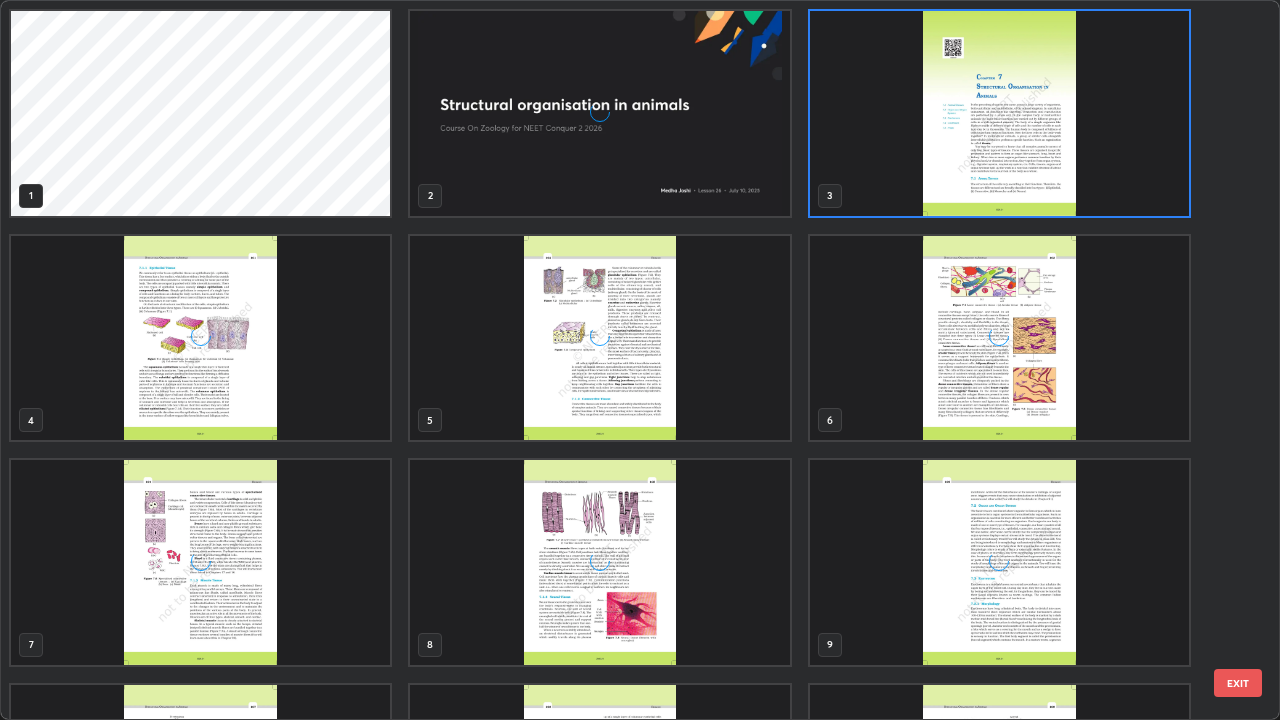 scroll, scrollTop: 7, scrollLeft: 11, axis: both 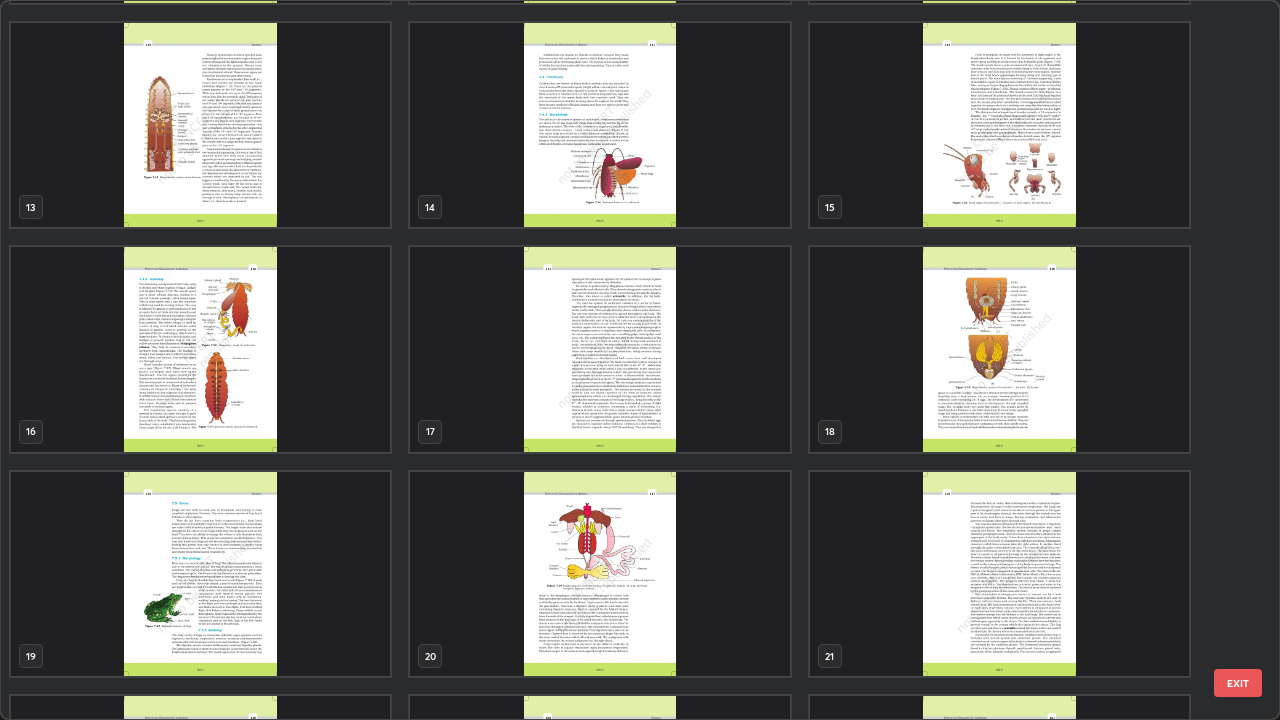 click at bounding box center [999, 349] 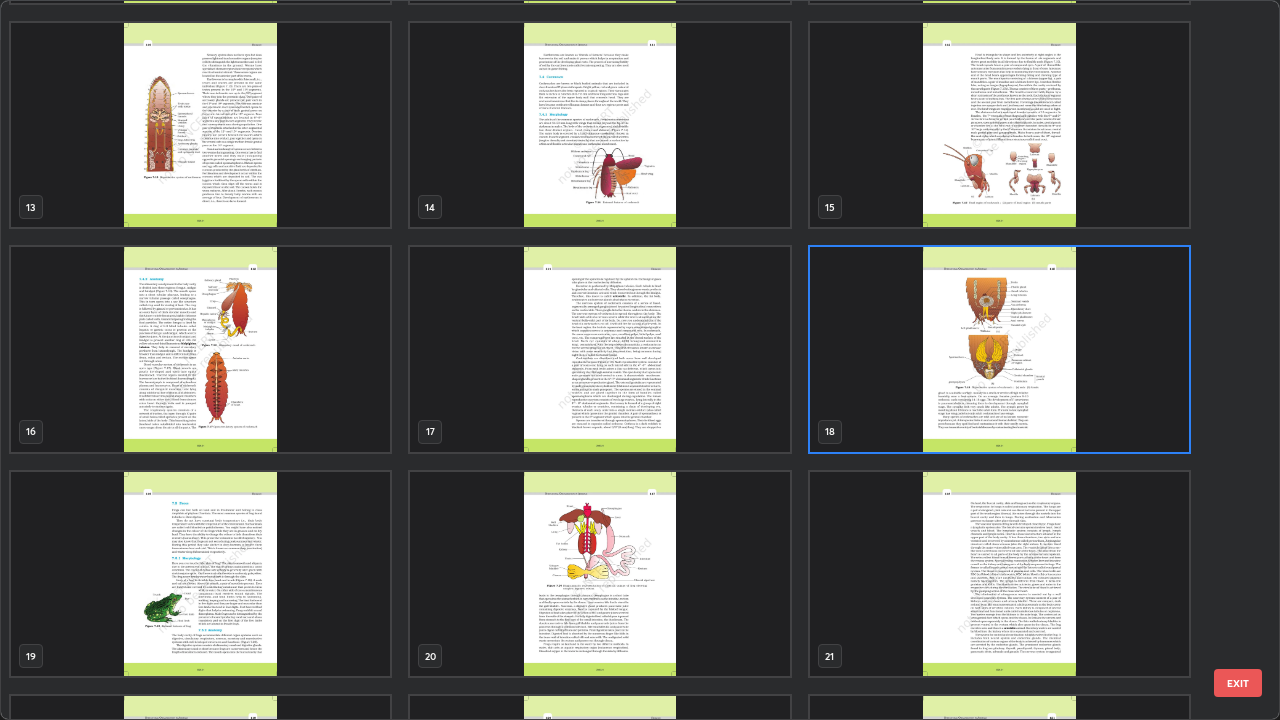click at bounding box center (999, 349) 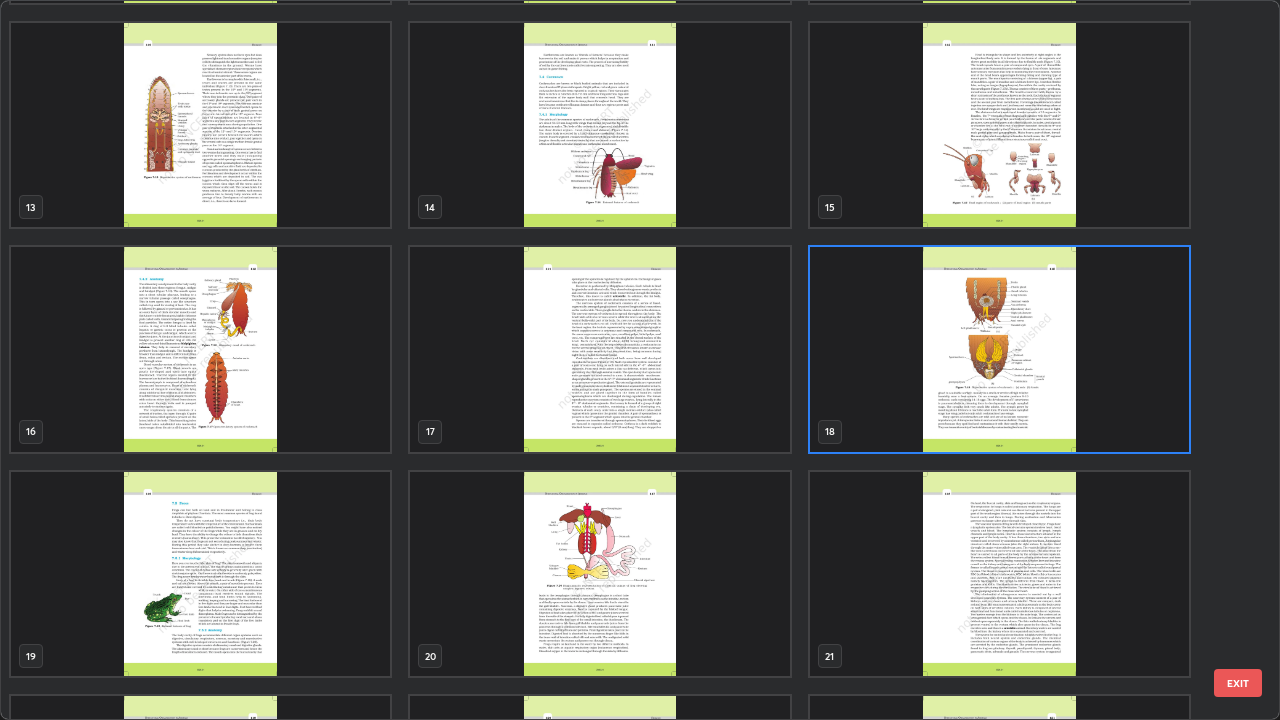 click at bounding box center [999, 349] 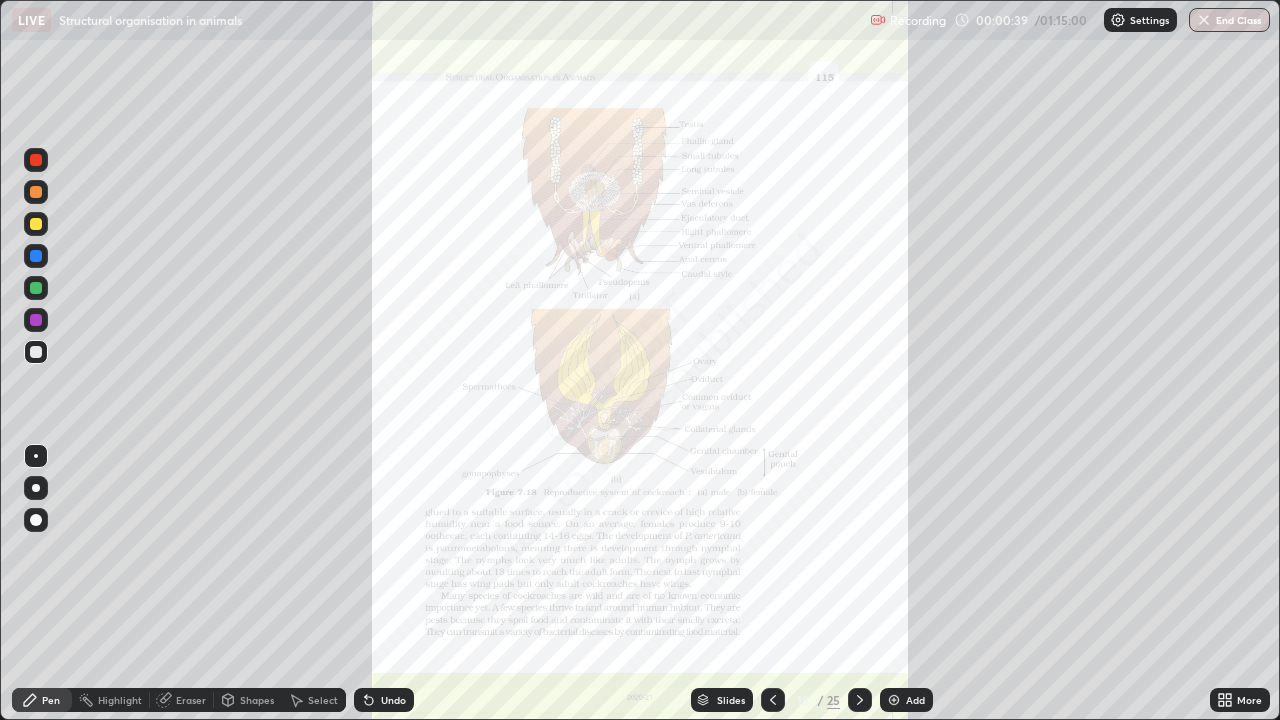 click on "Add" at bounding box center (915, 700) 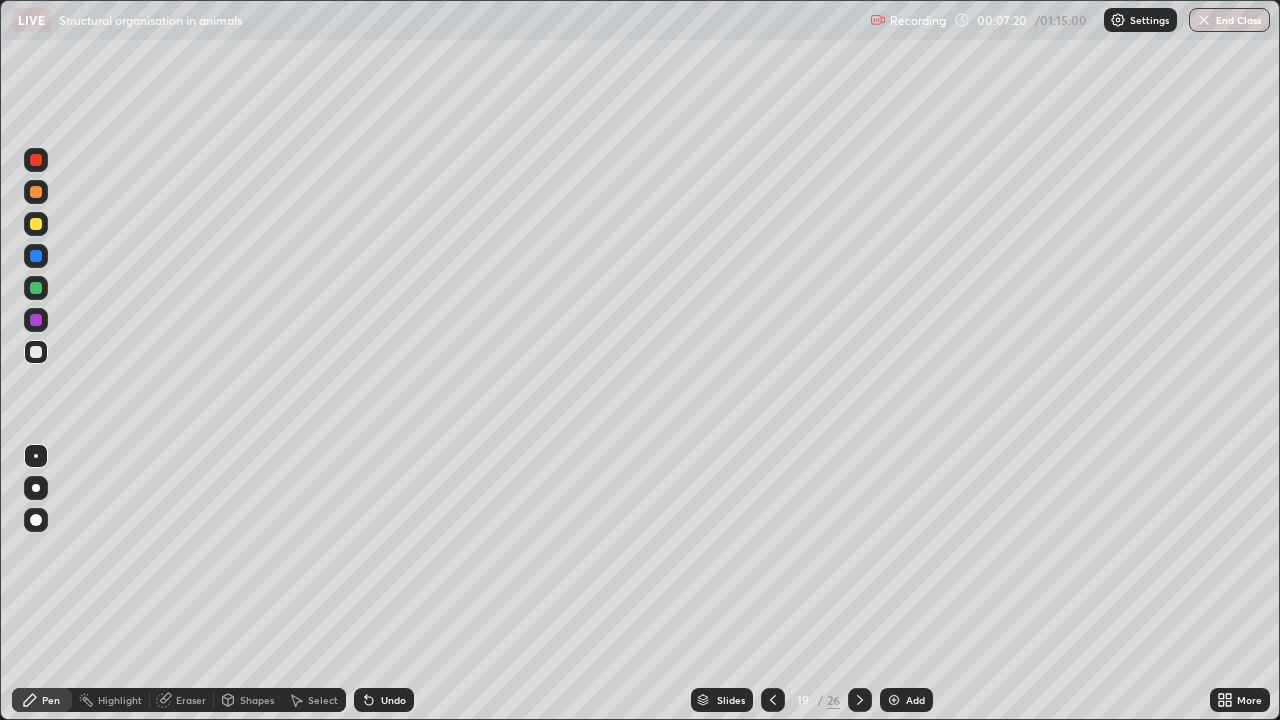 click 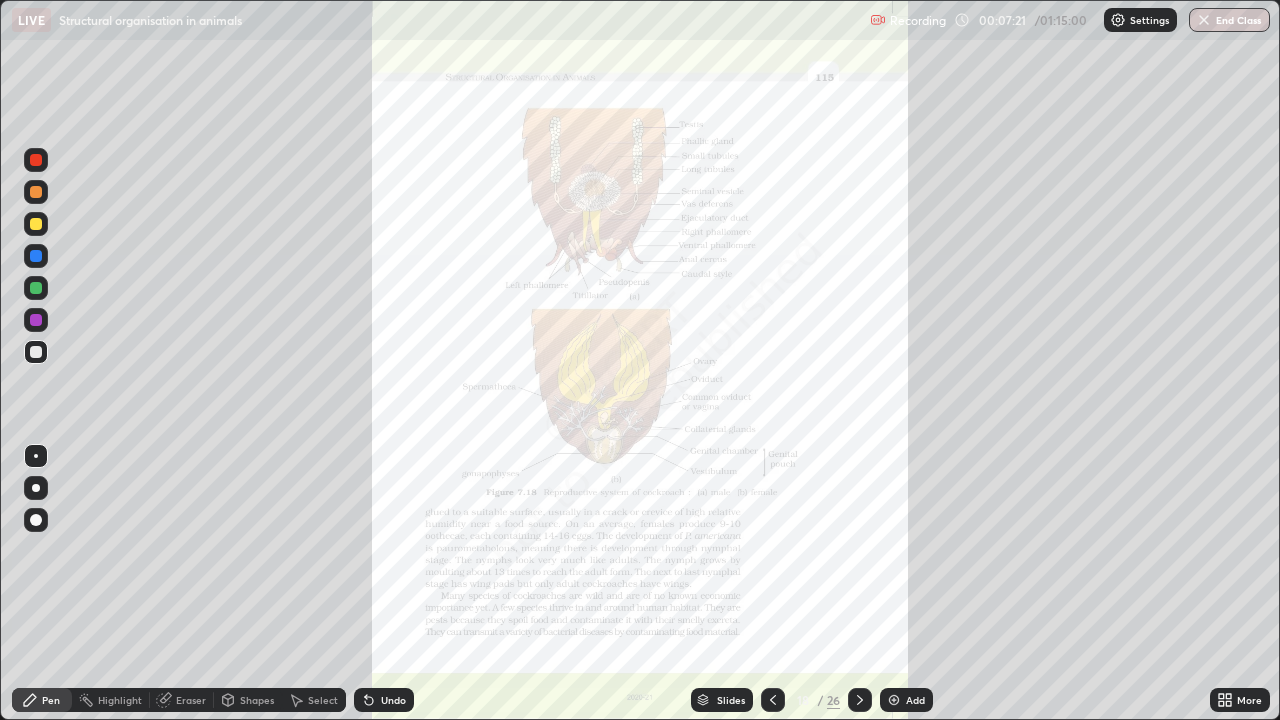 click on "More" at bounding box center [1249, 700] 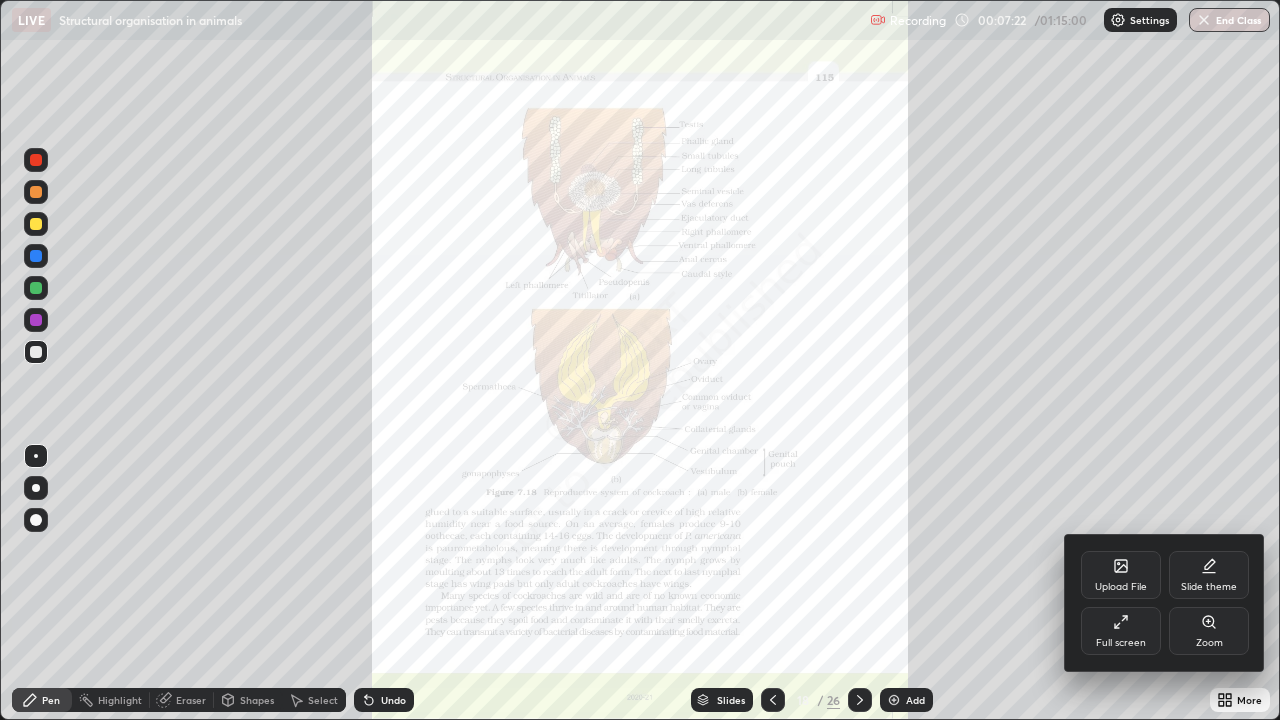 click 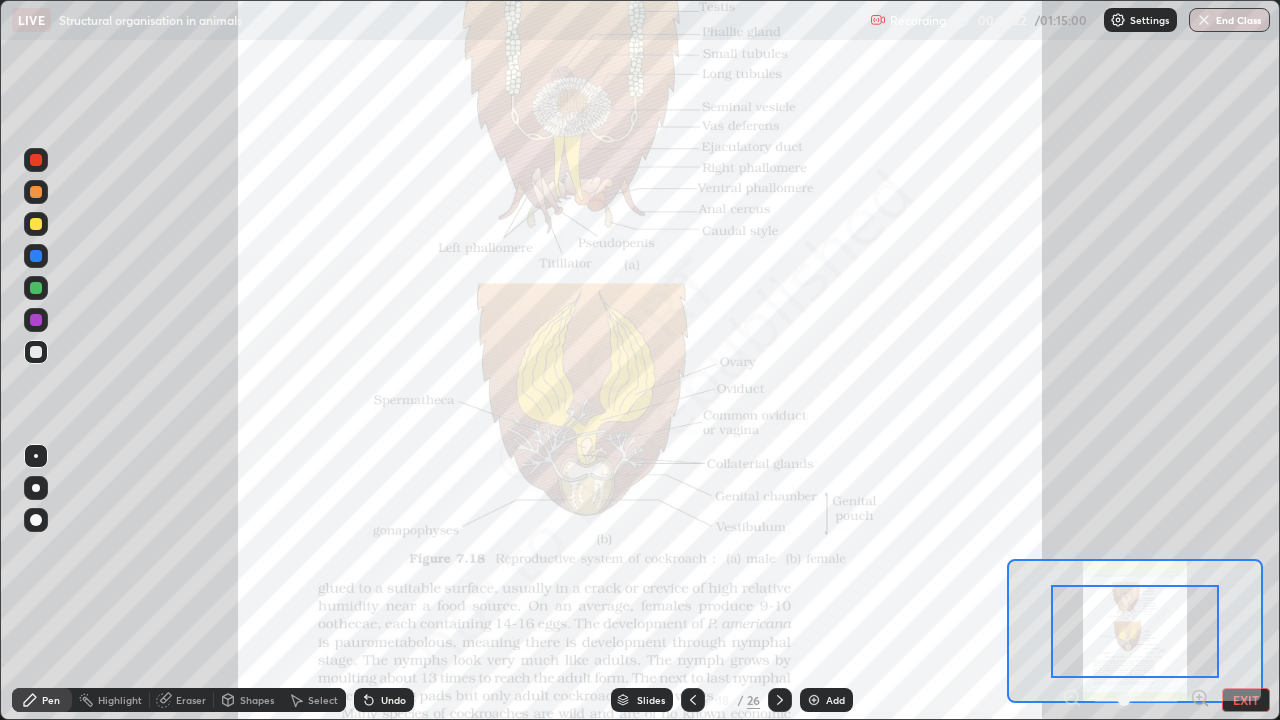 click 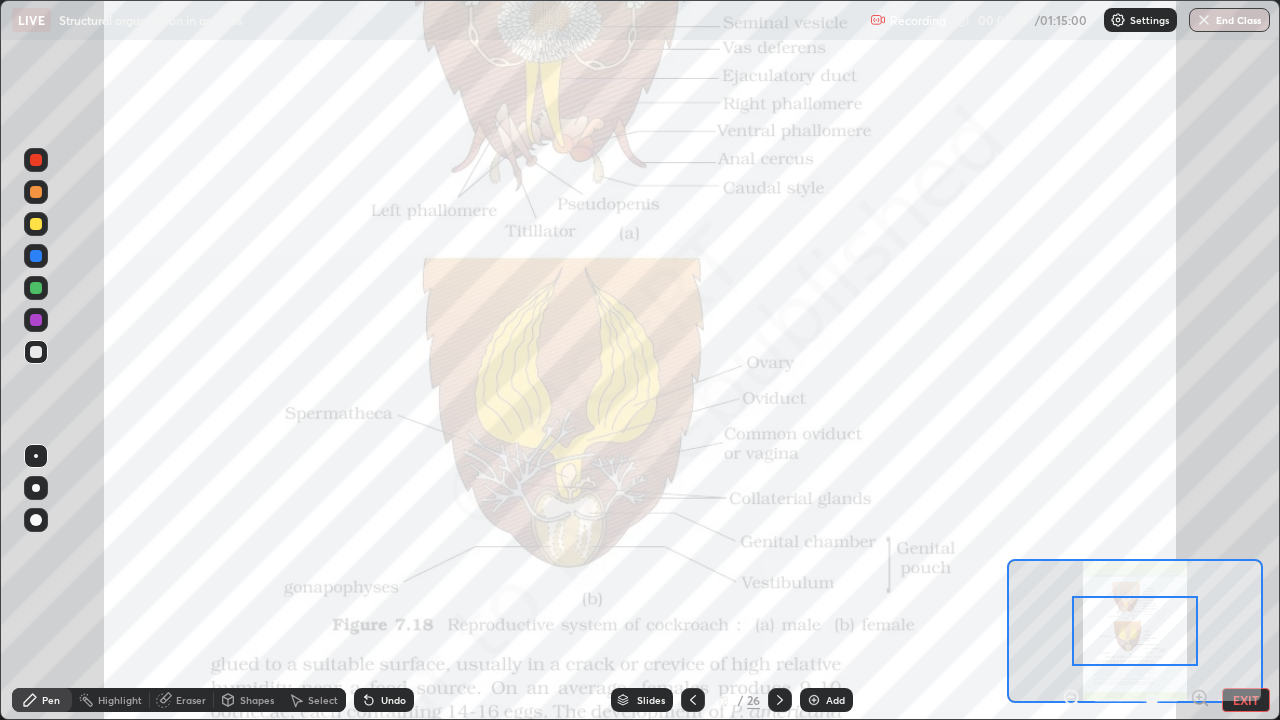 click 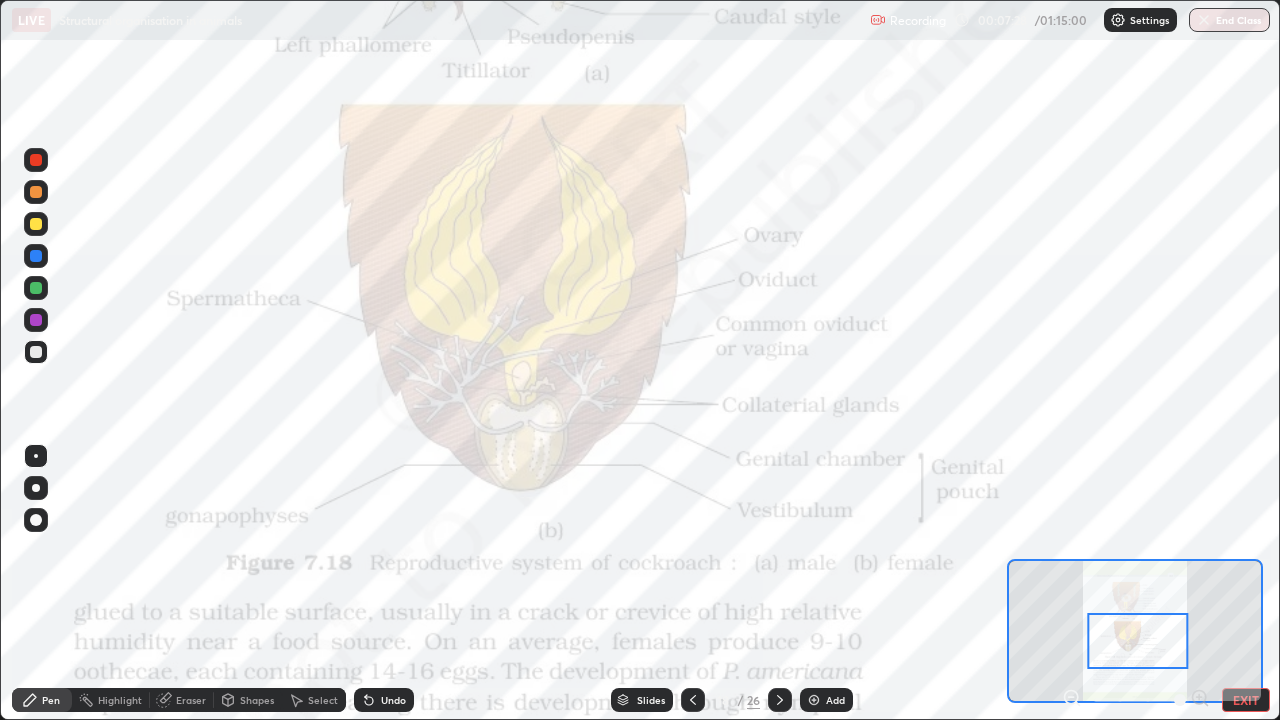 click at bounding box center [36, 160] 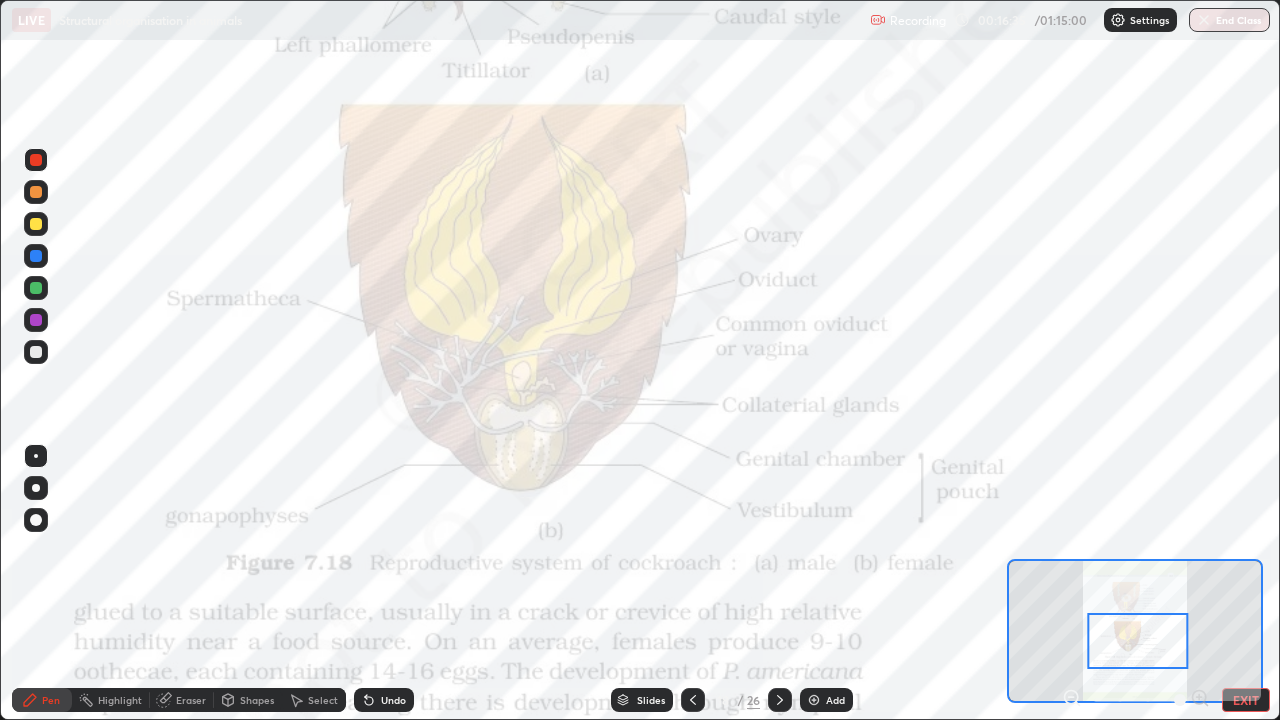 click 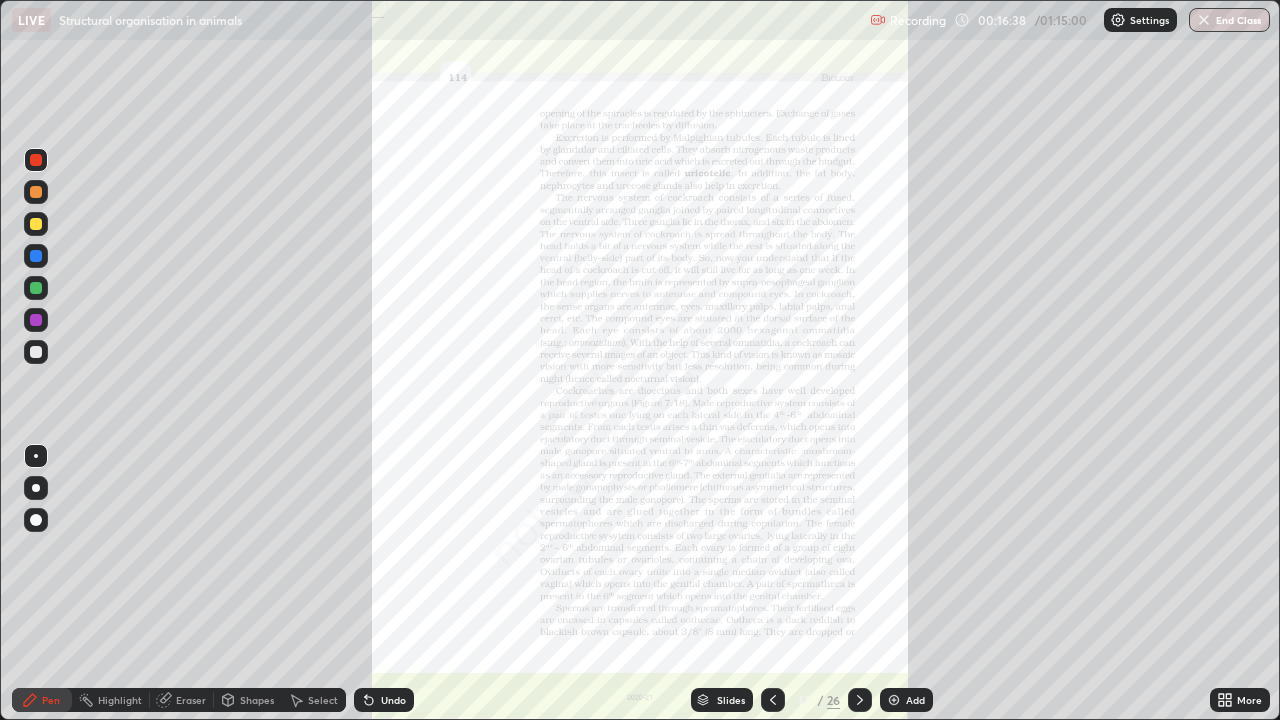 click on "More" at bounding box center (1249, 700) 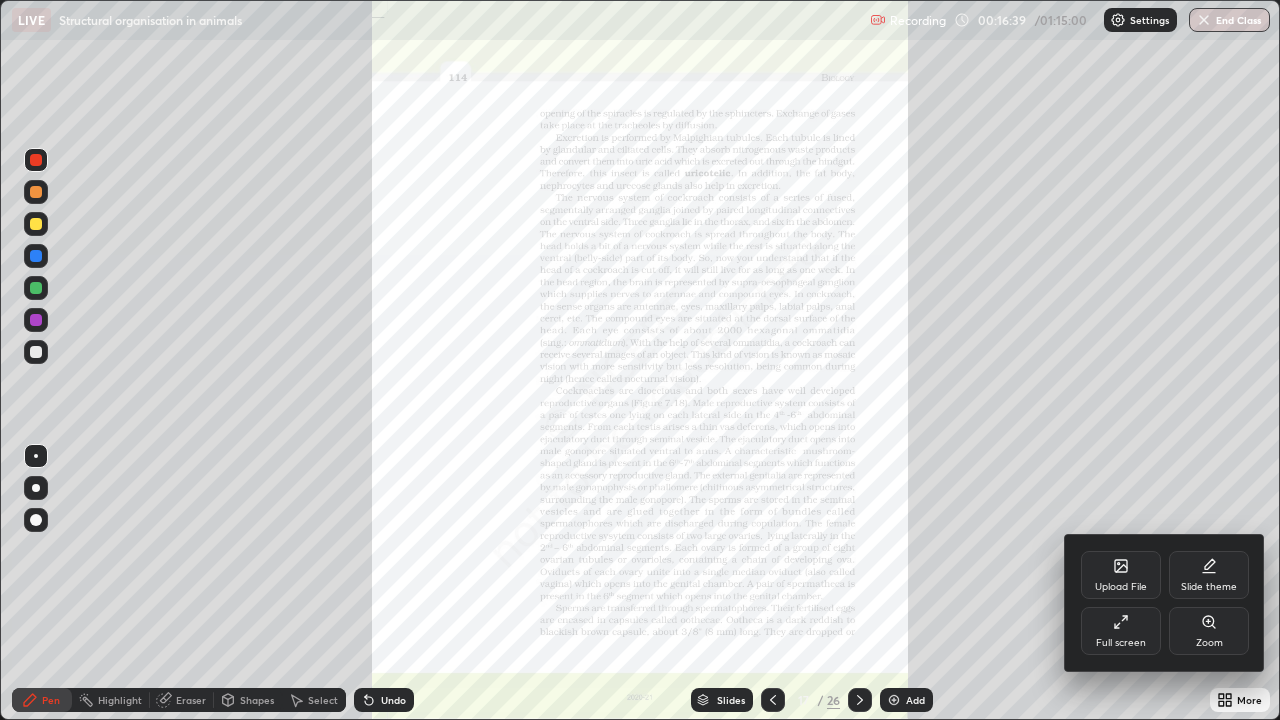 click on "Zoom" at bounding box center (1209, 631) 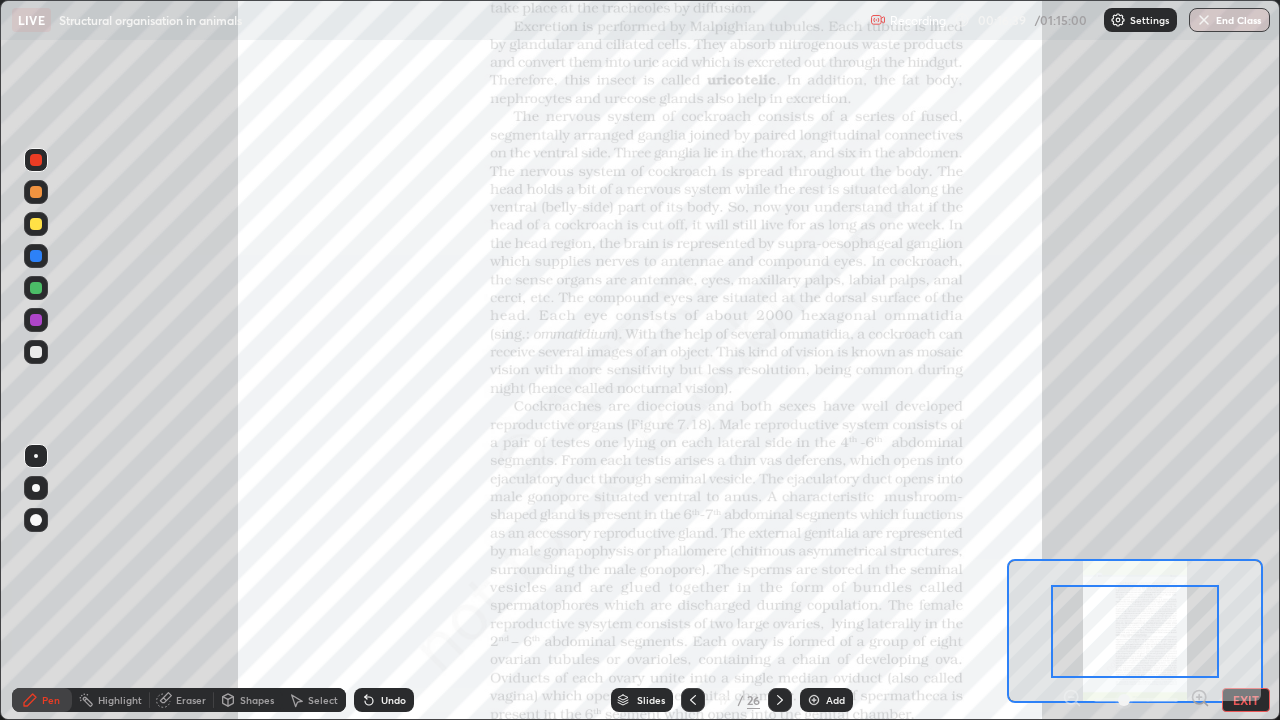 click 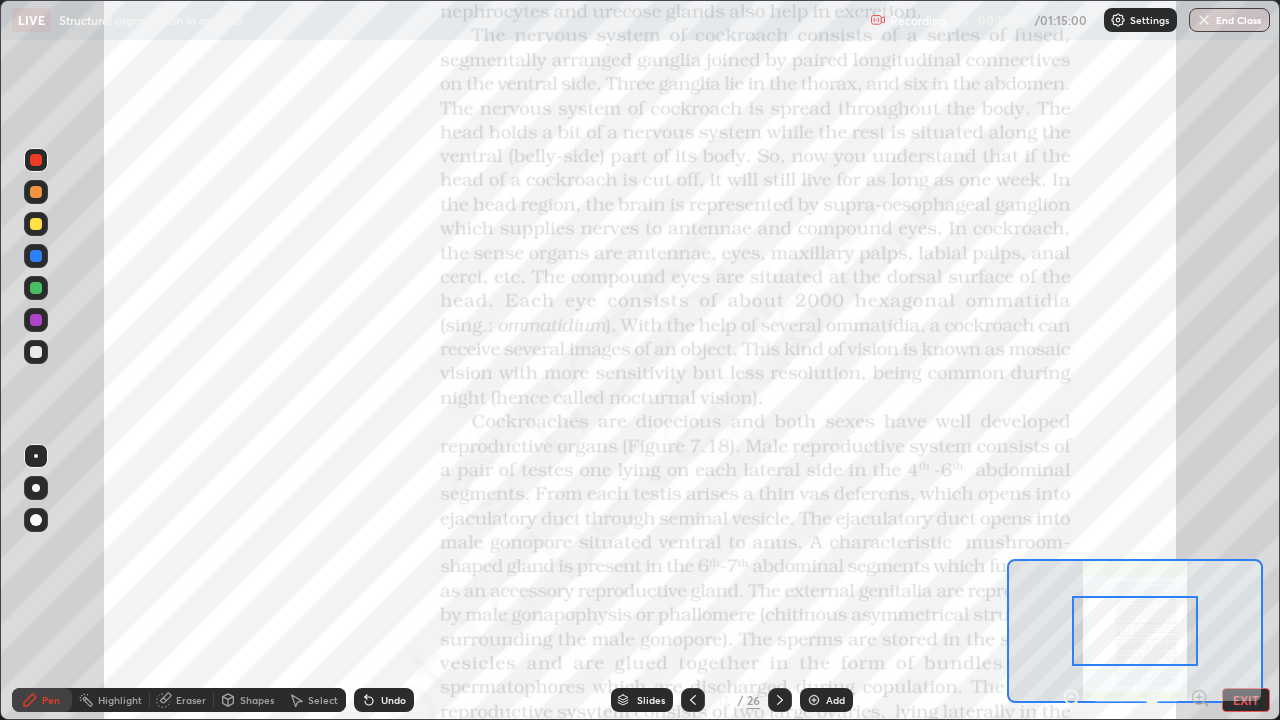 click 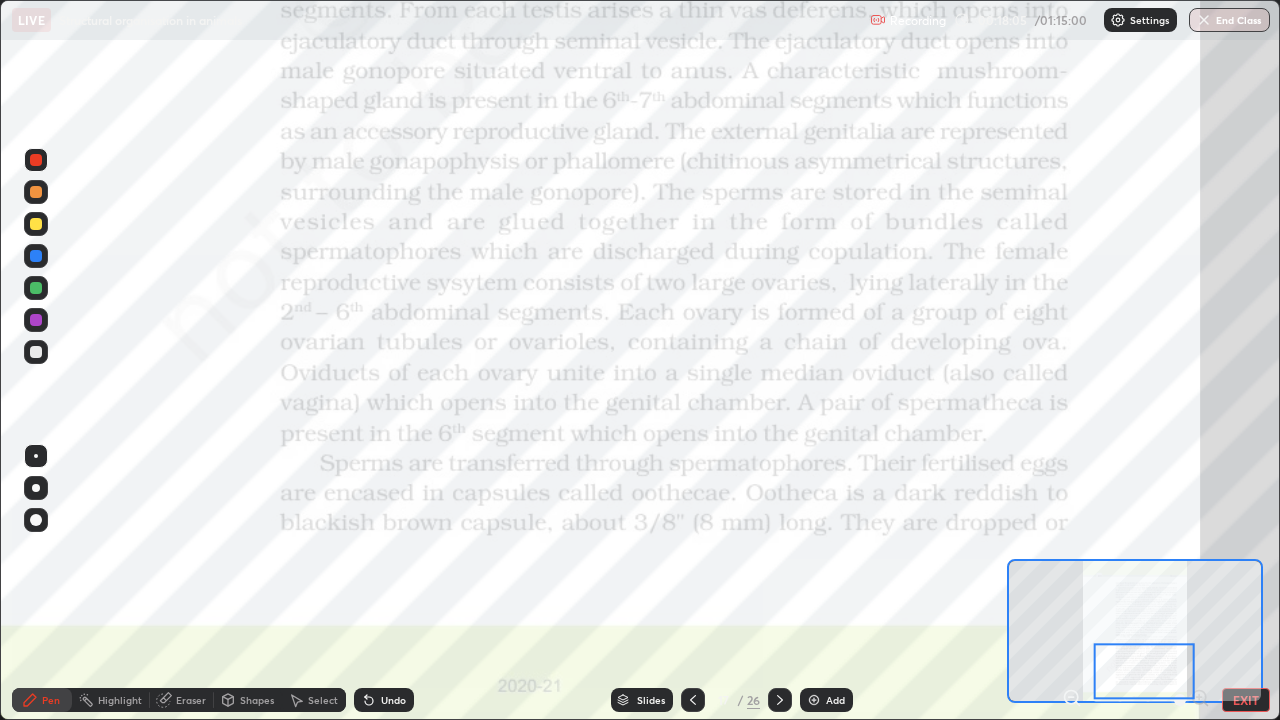 click 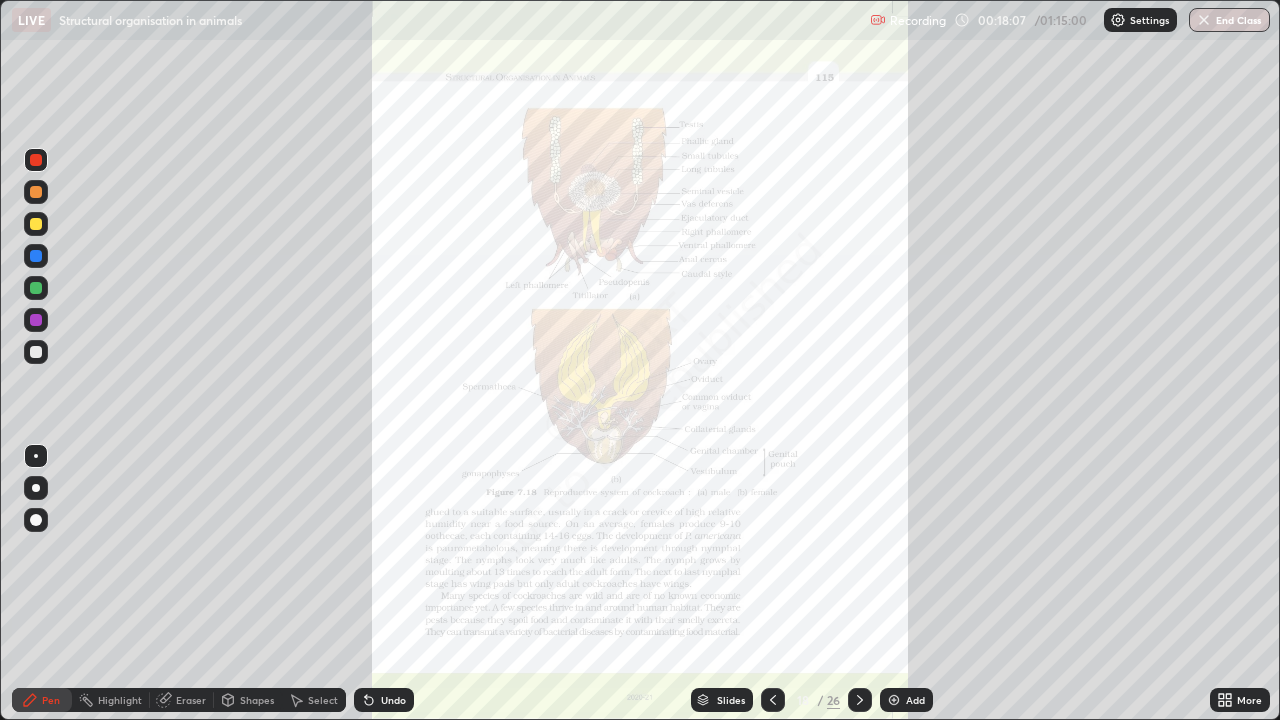 click 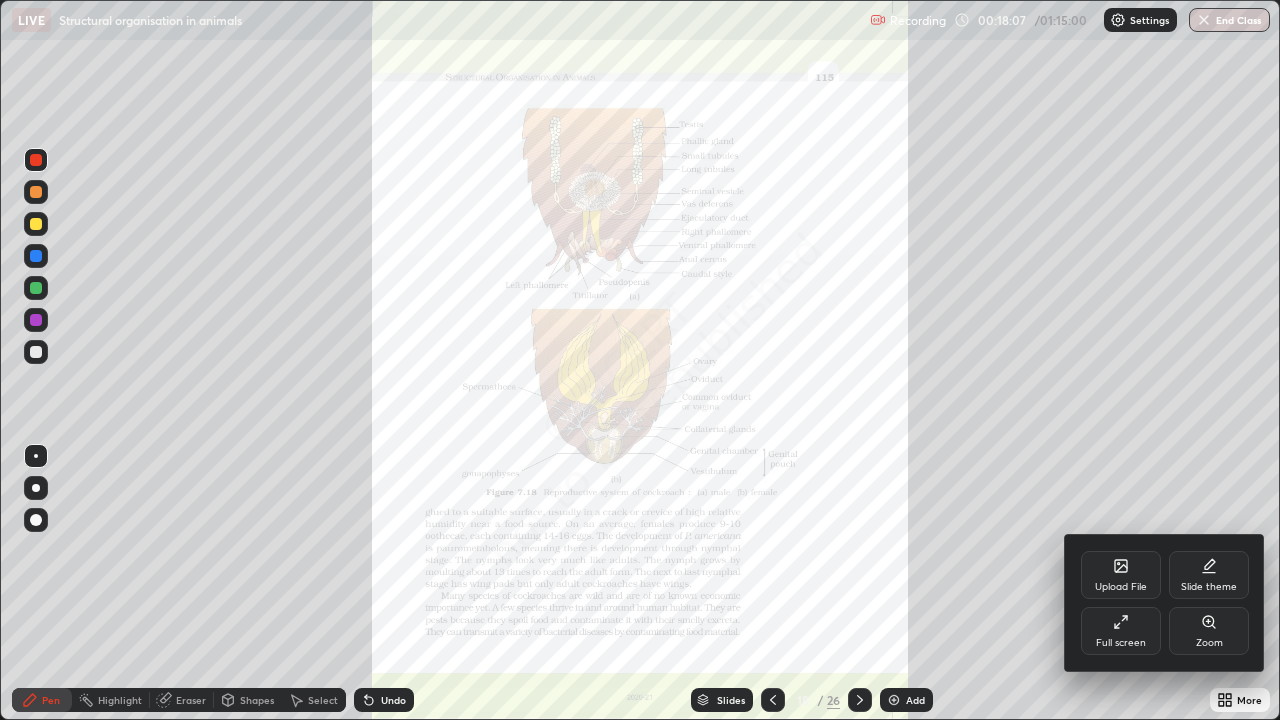 click on "Zoom" at bounding box center (1209, 643) 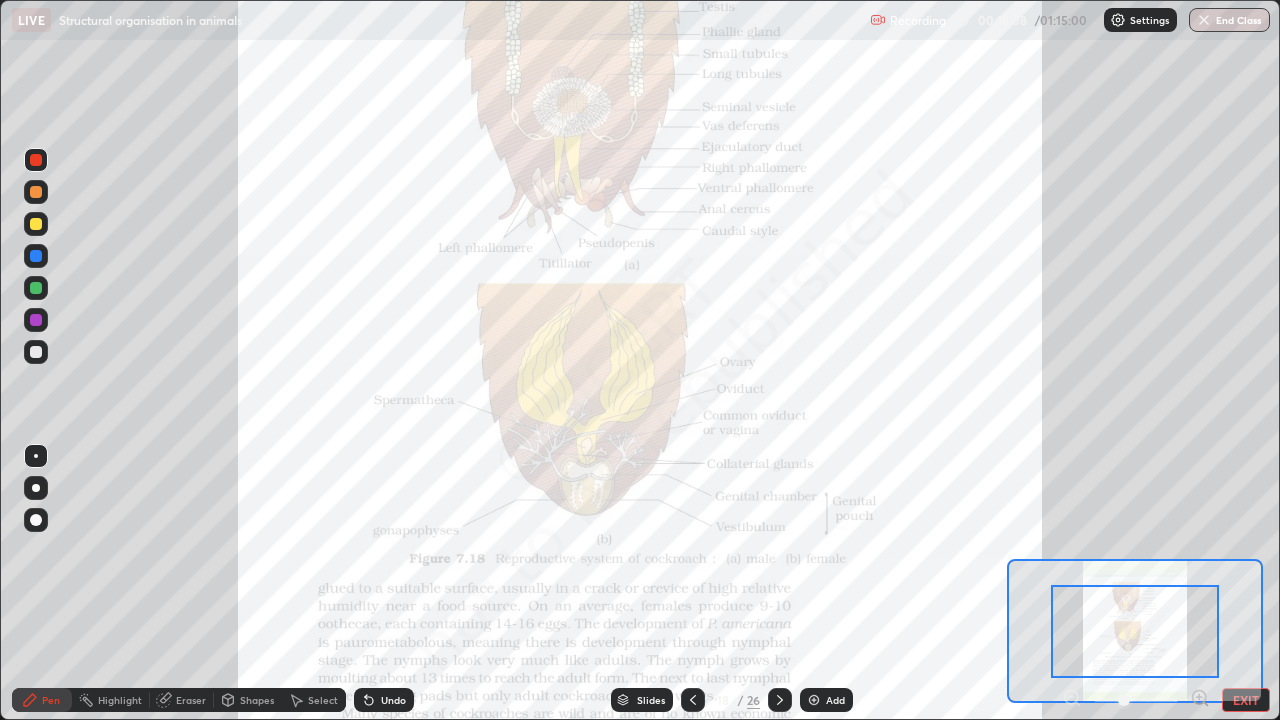 click 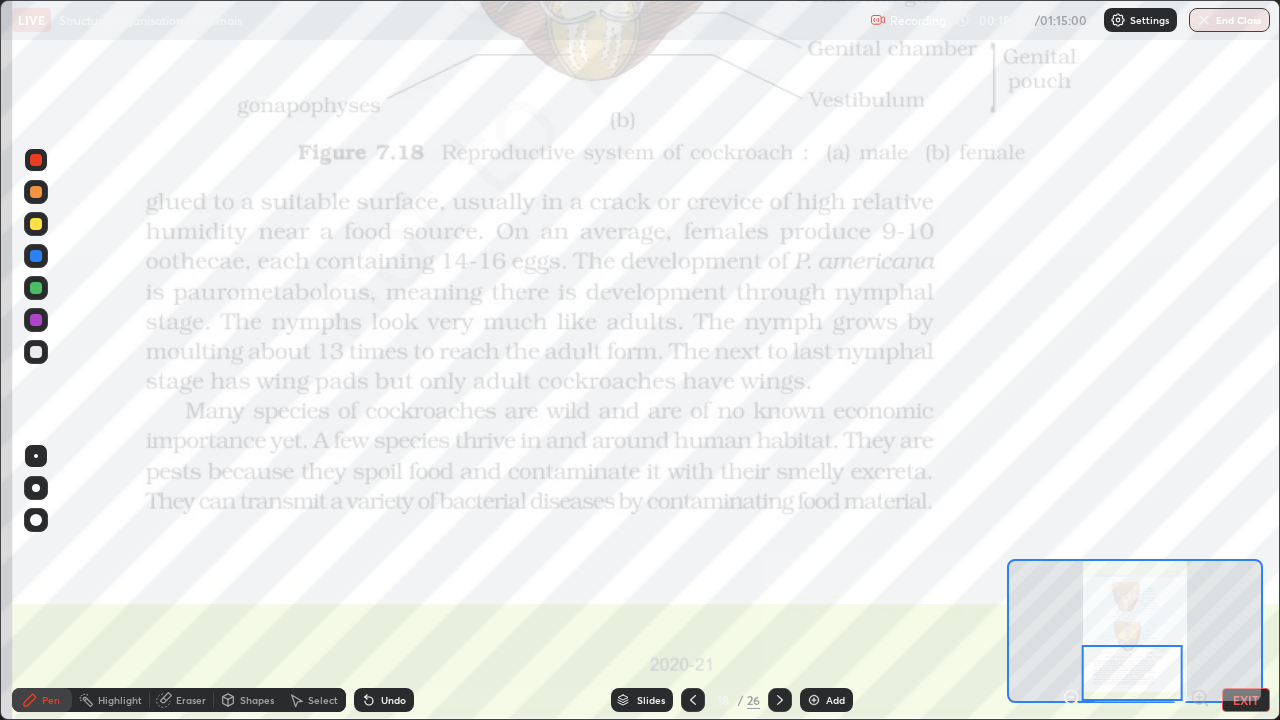 click on "Add" at bounding box center [835, 700] 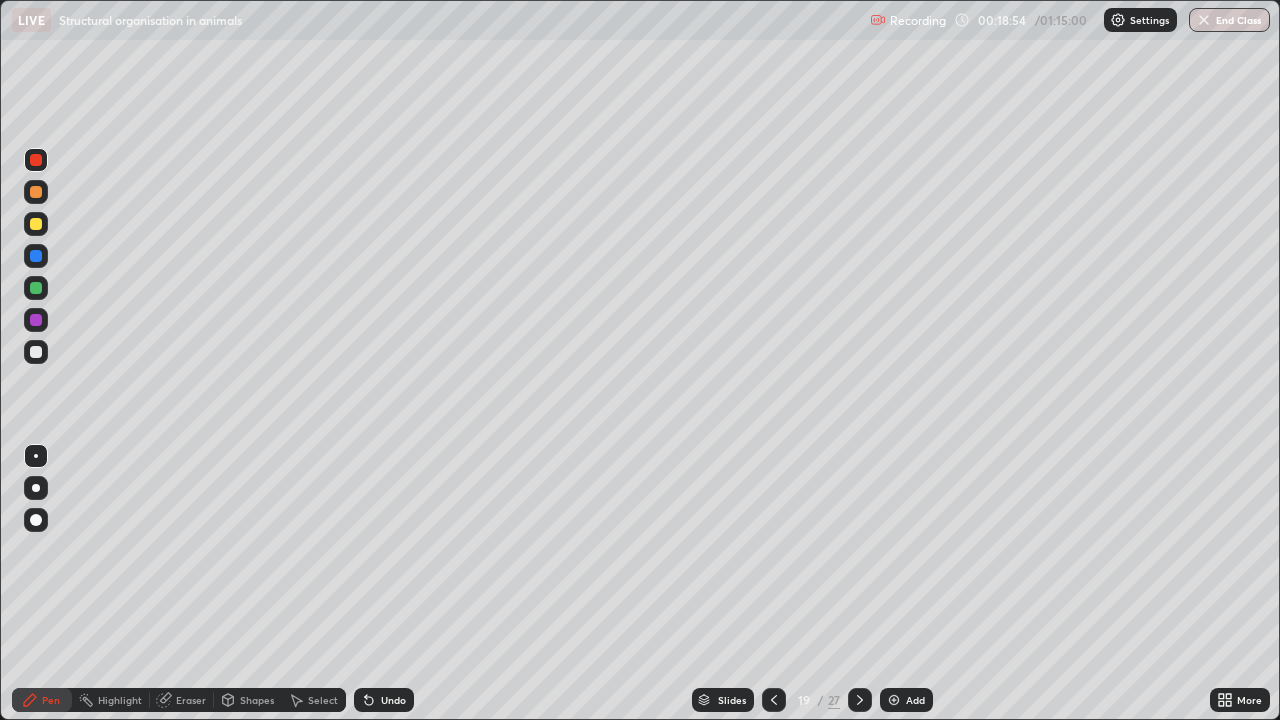 click at bounding box center (36, 352) 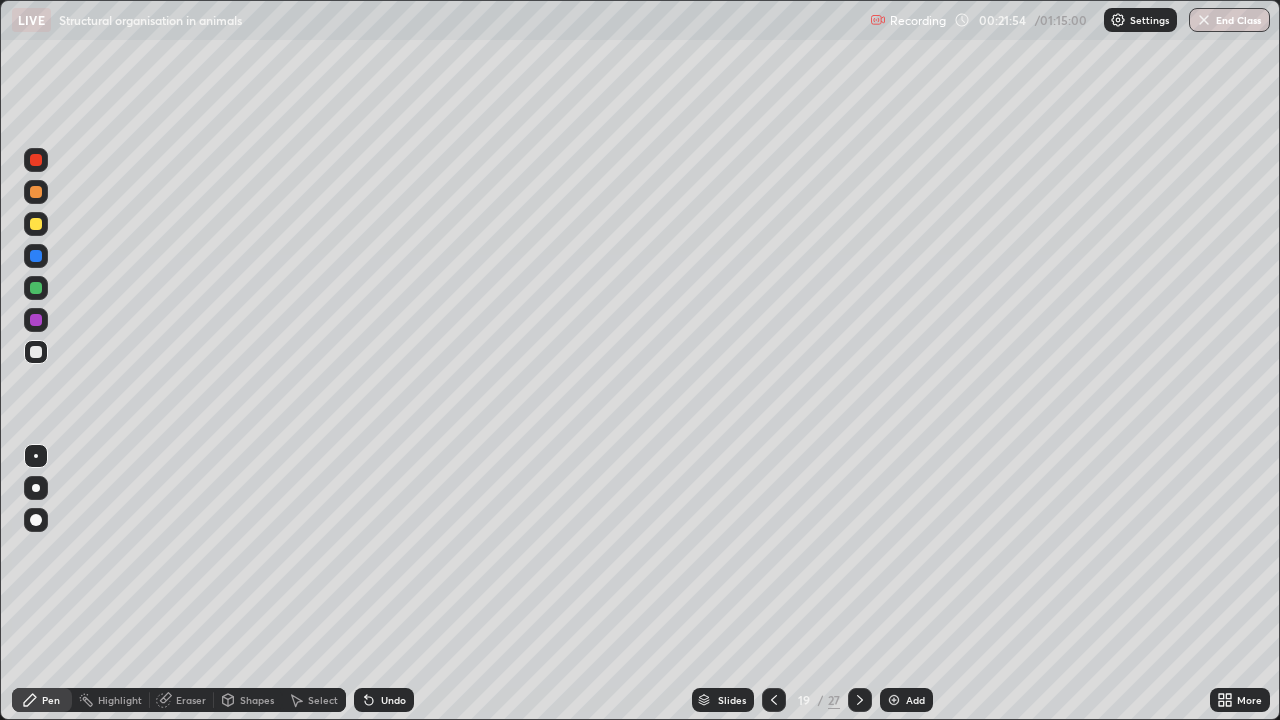 click at bounding box center (36, 256) 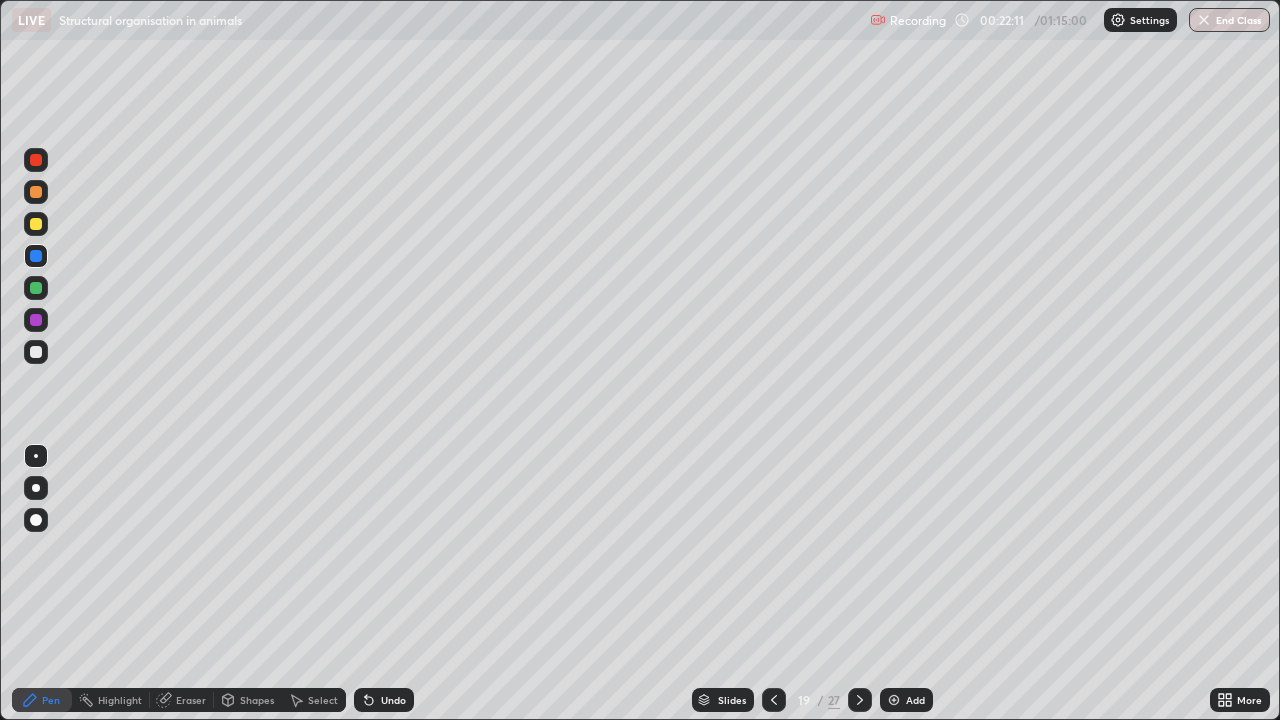 click at bounding box center [36, 352] 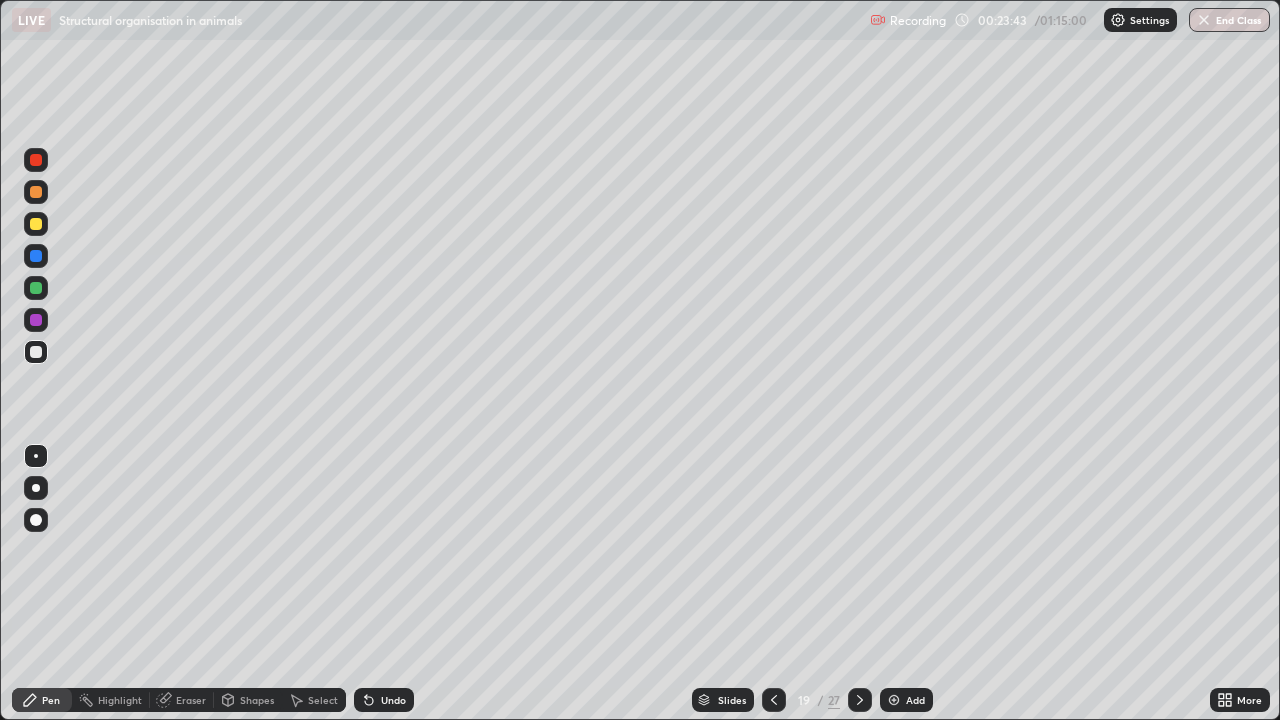 click on "Slides" at bounding box center [723, 700] 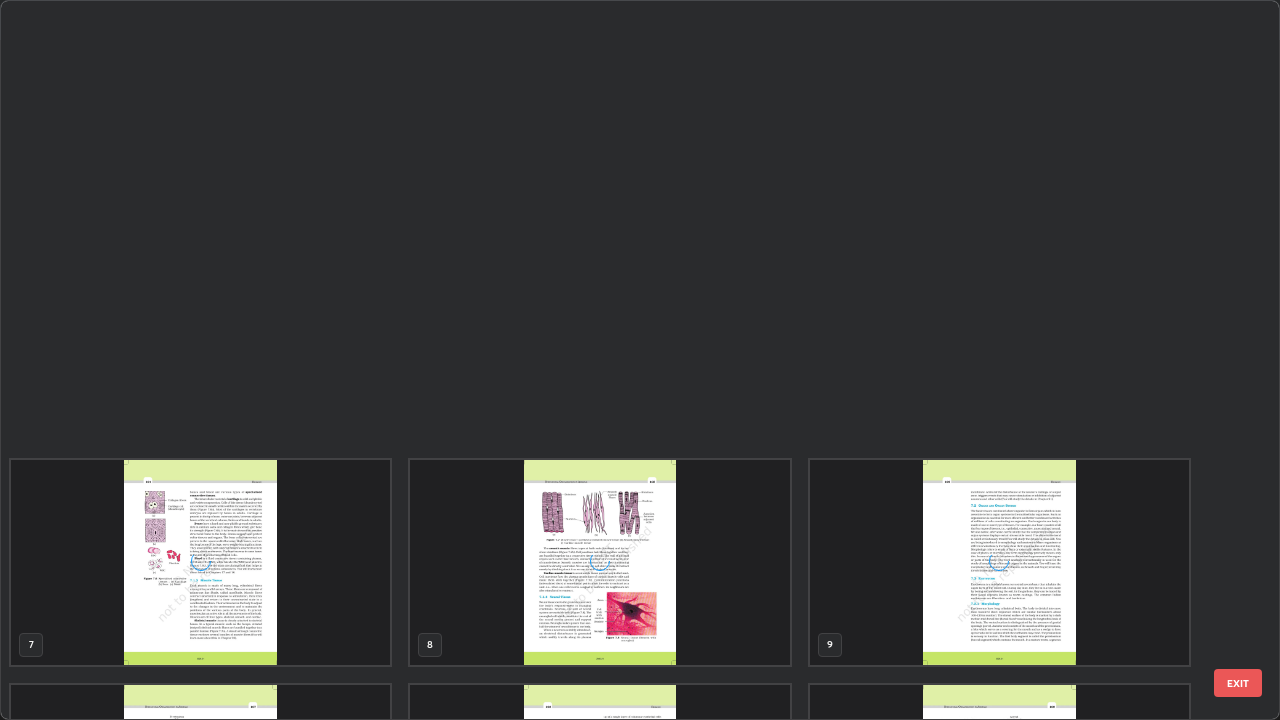 scroll, scrollTop: 854, scrollLeft: 0, axis: vertical 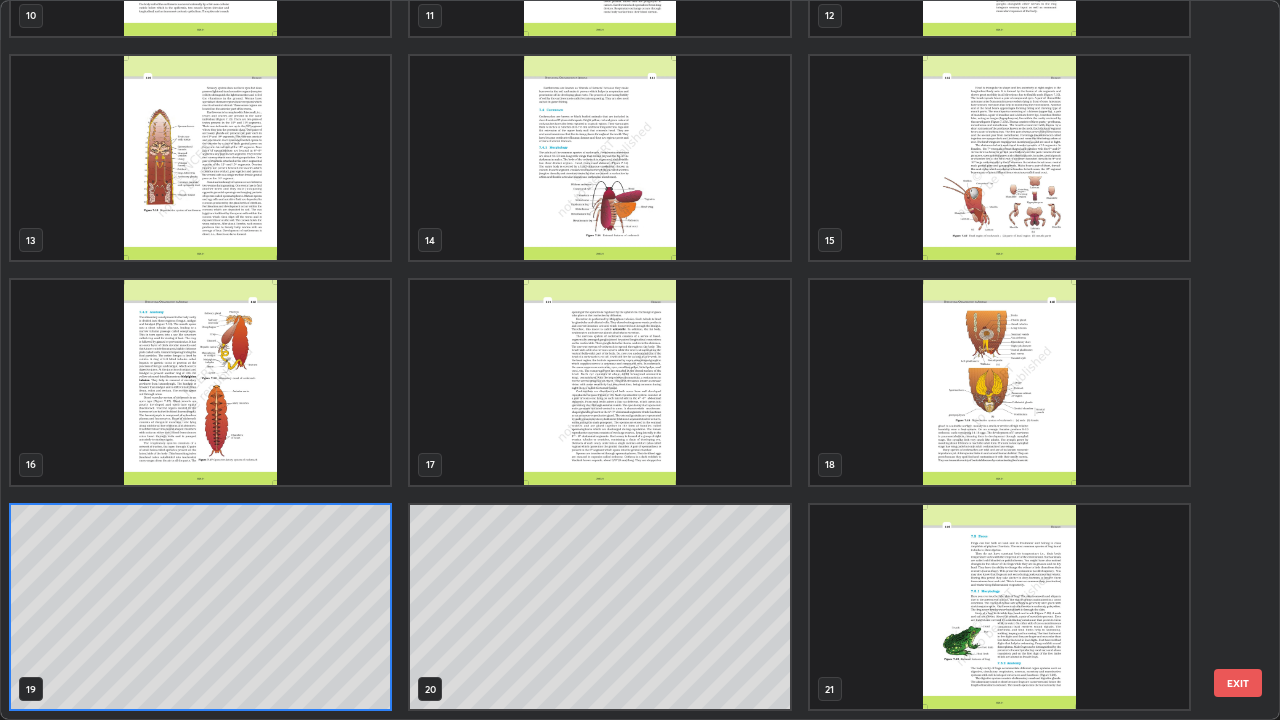 click at bounding box center (999, 382) 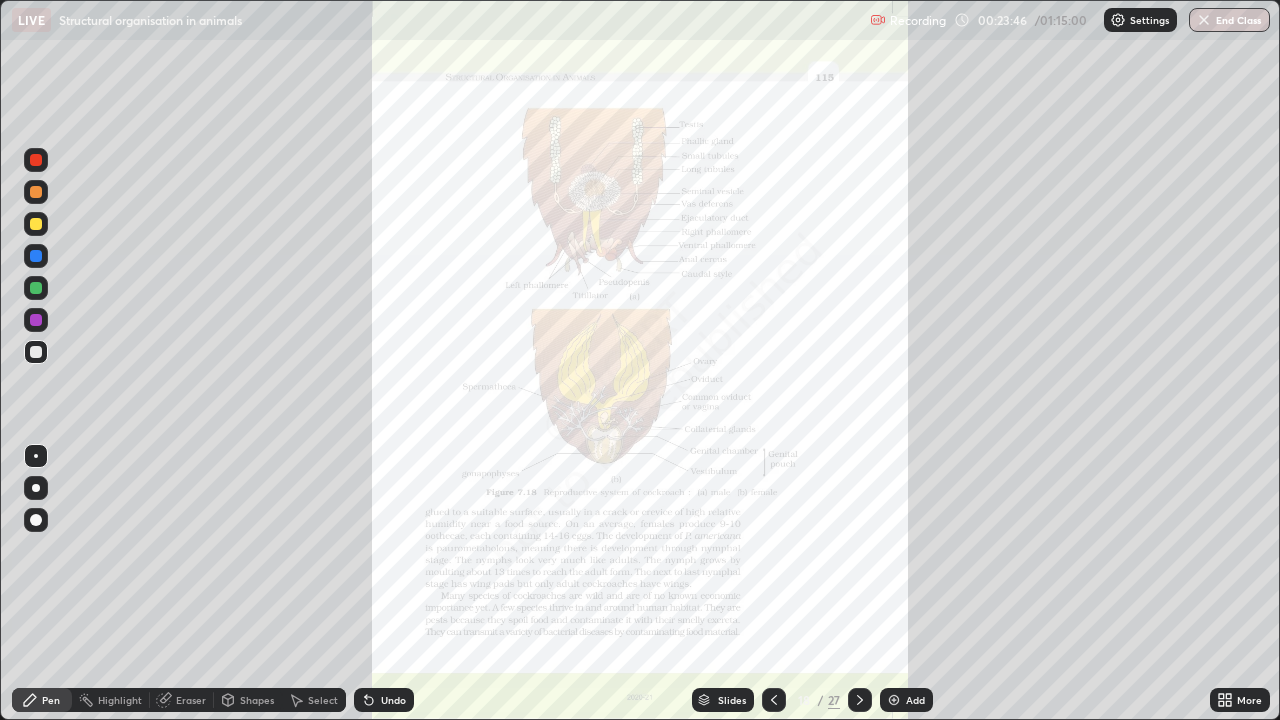 click at bounding box center [999, 382] 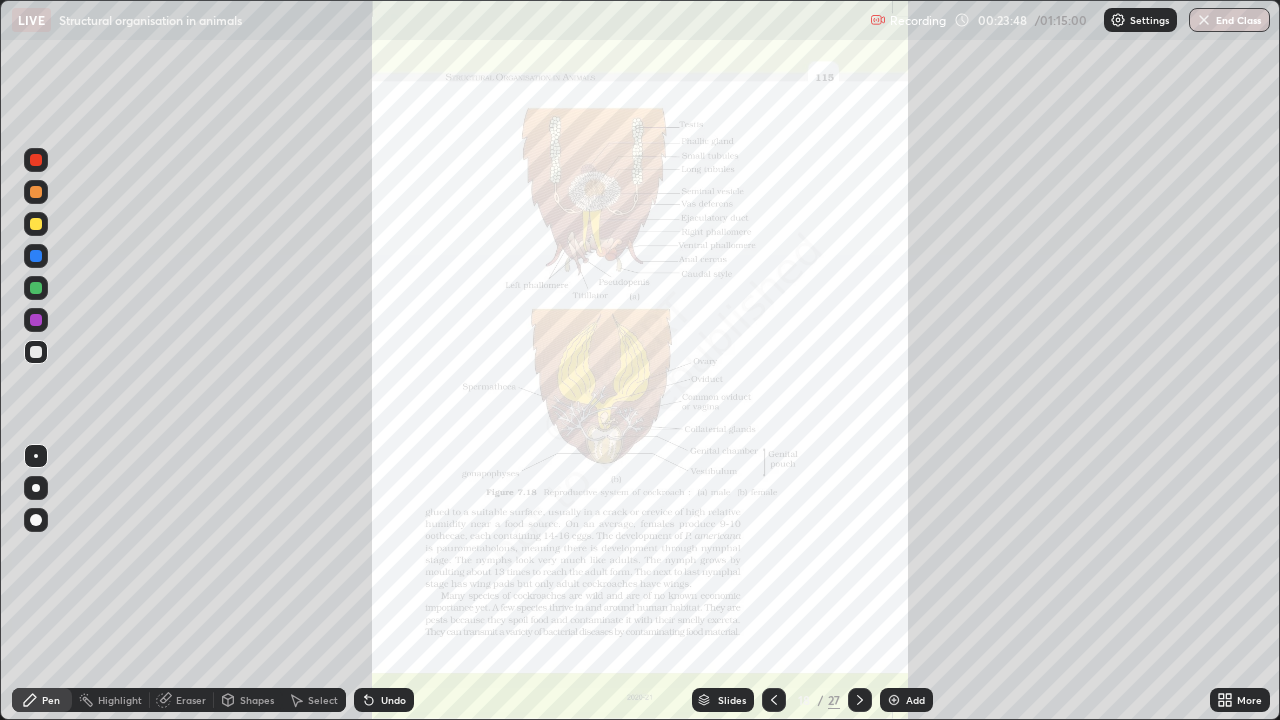 click on "More" at bounding box center [1249, 700] 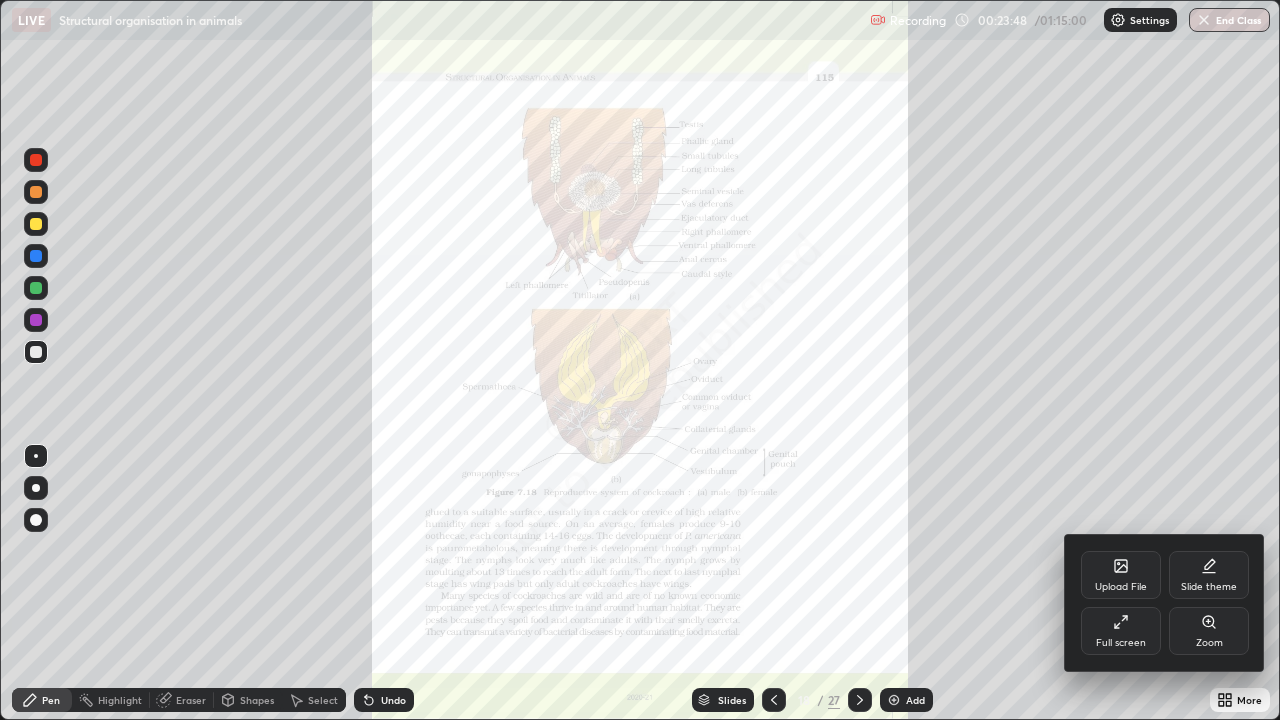 click on "Zoom" at bounding box center (1209, 643) 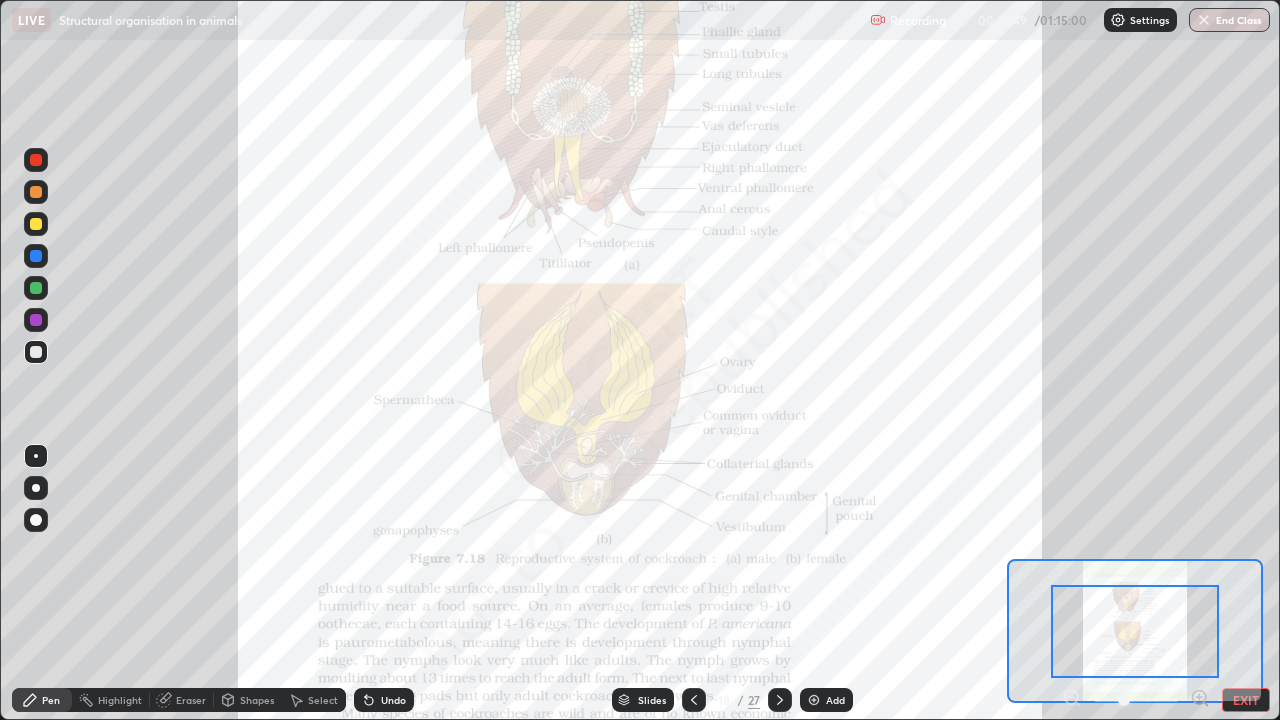 click 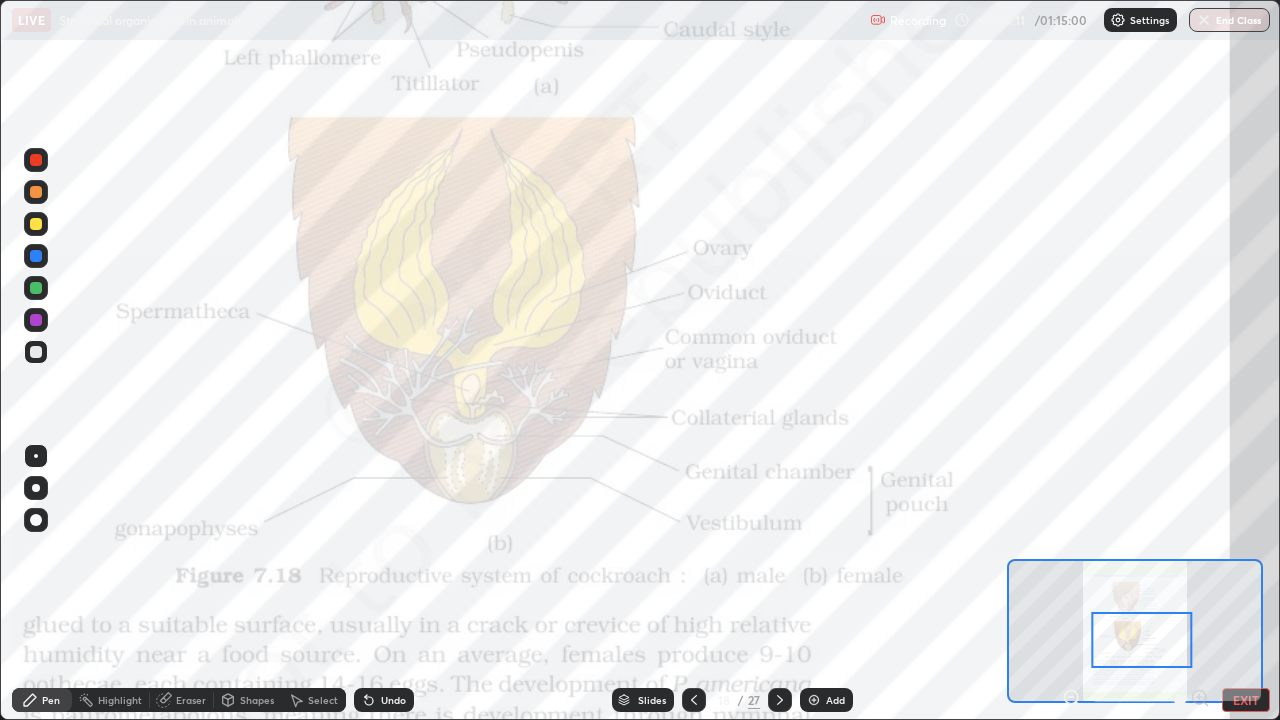 click at bounding box center (36, 160) 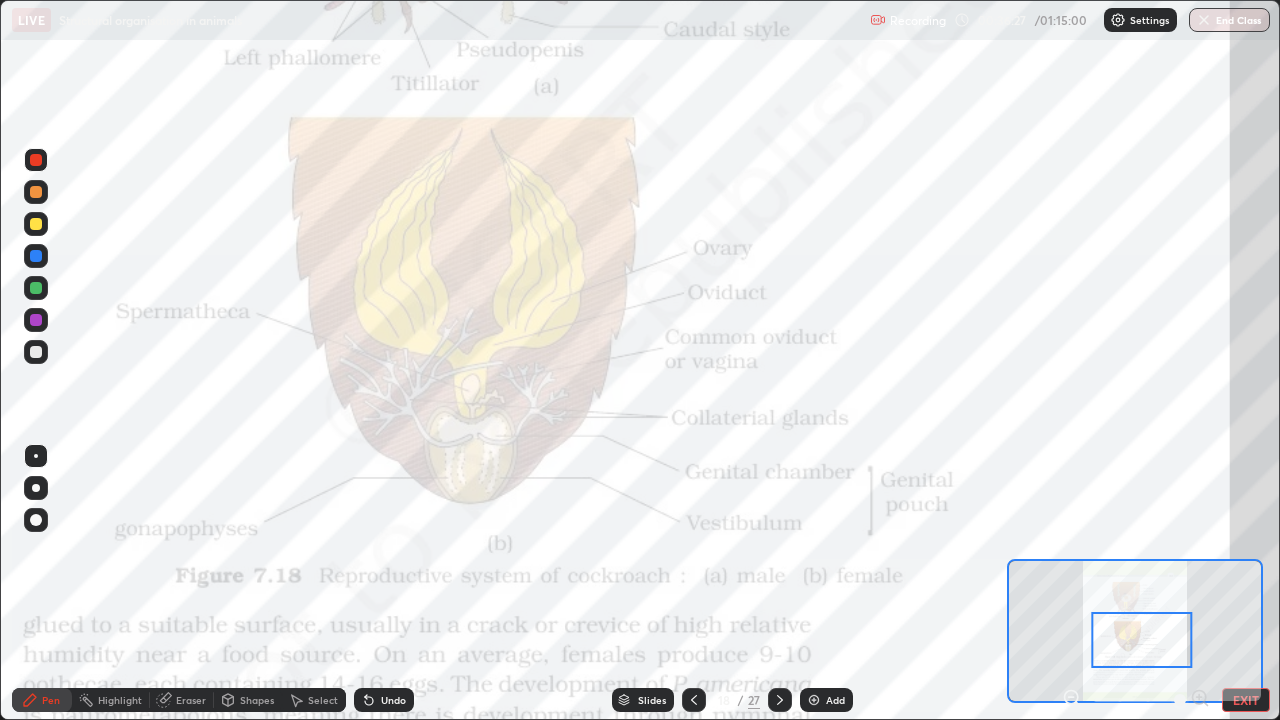 click 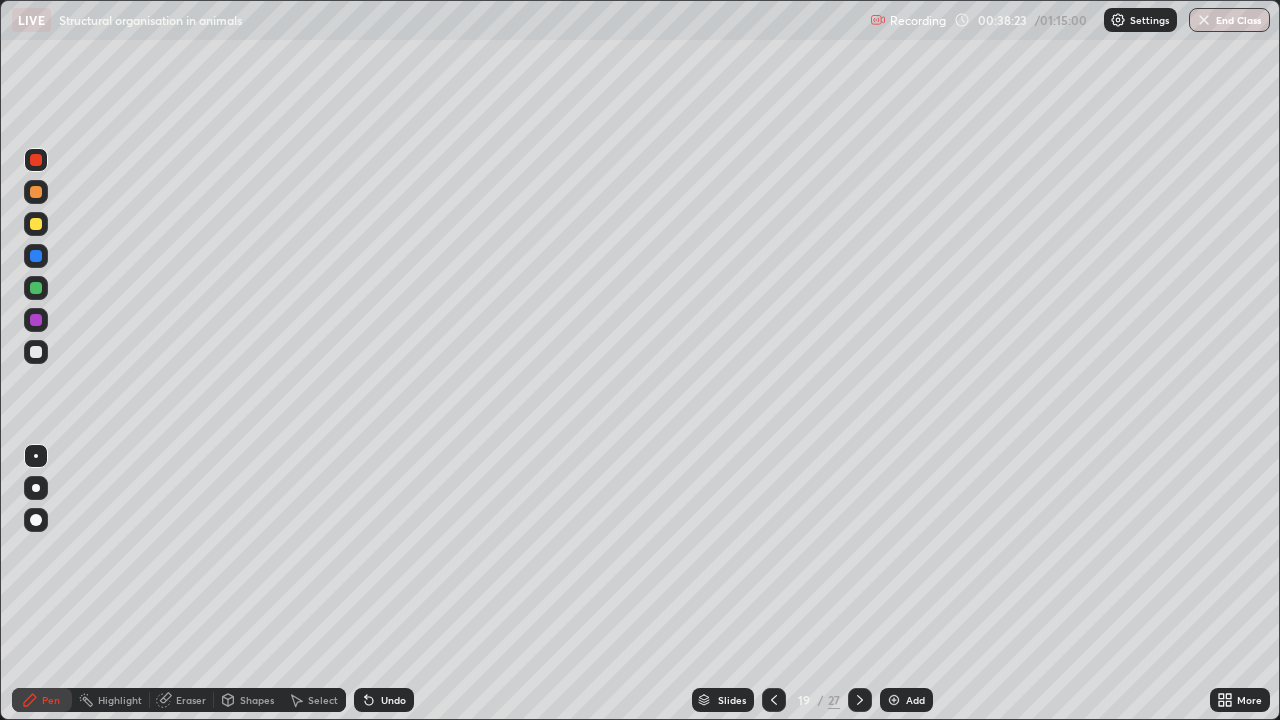 click at bounding box center [36, 352] 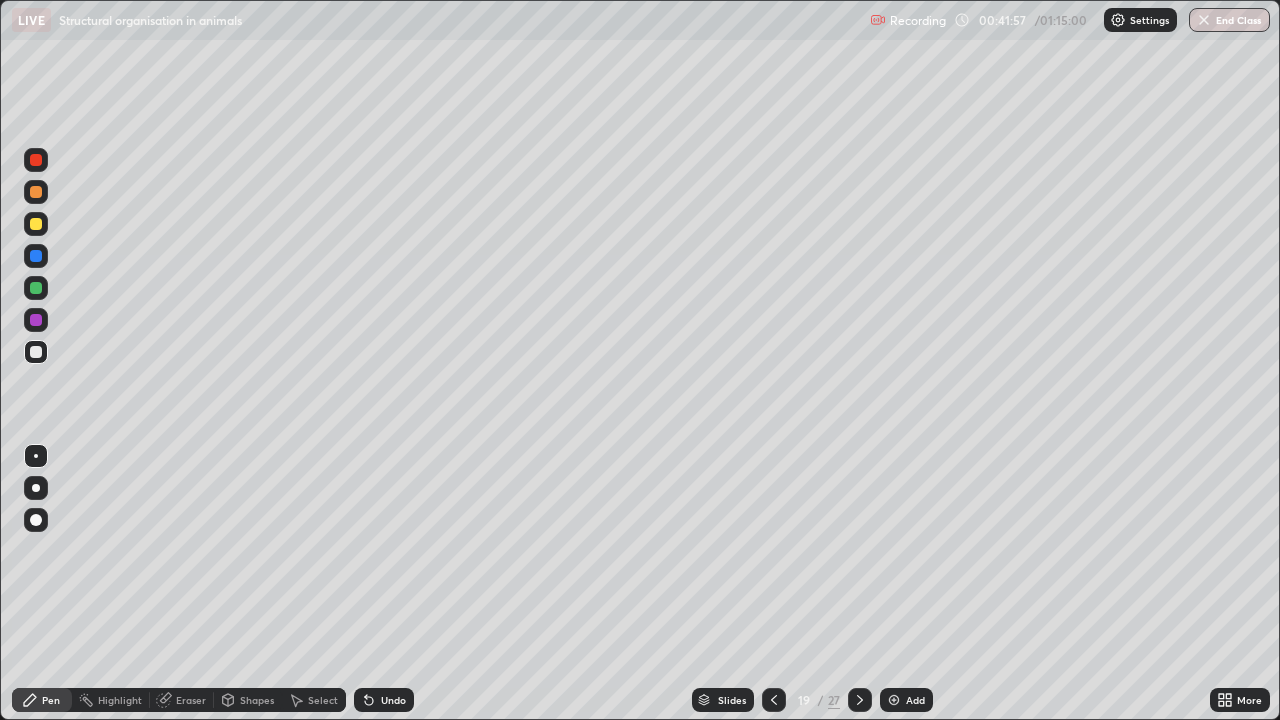 click on "More" at bounding box center [1240, 700] 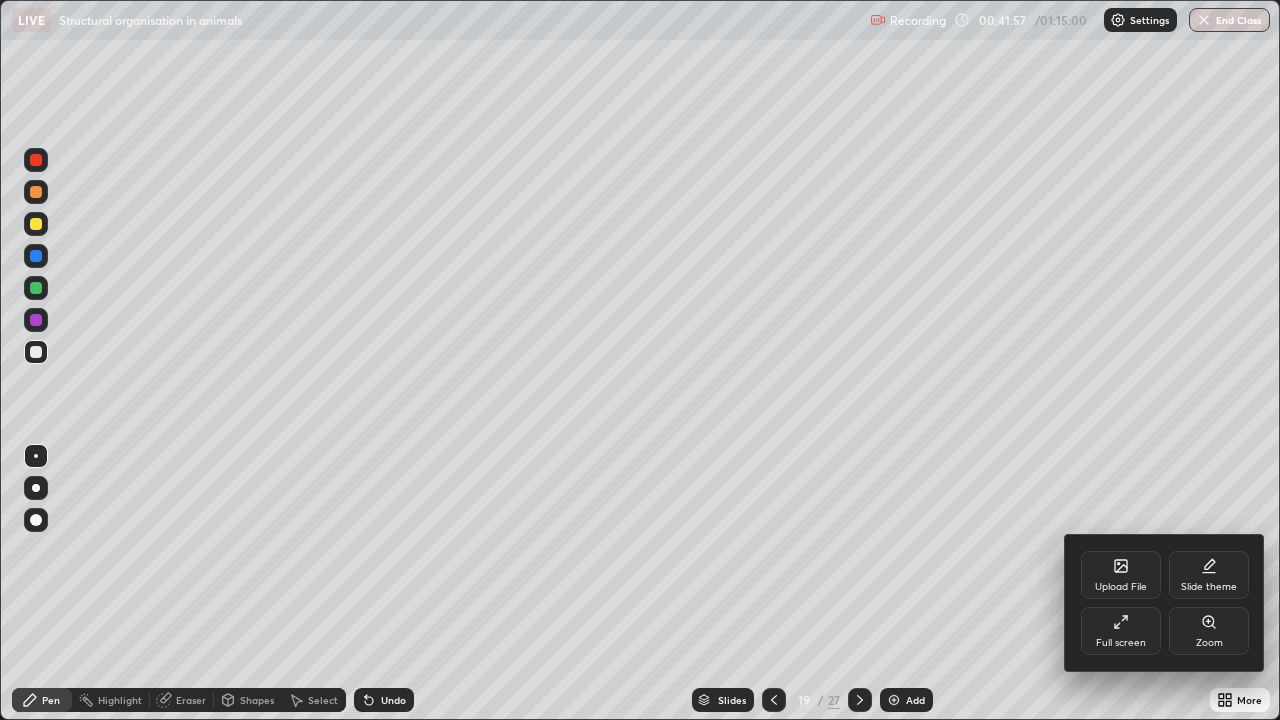 click on "Full screen" at bounding box center [1121, 631] 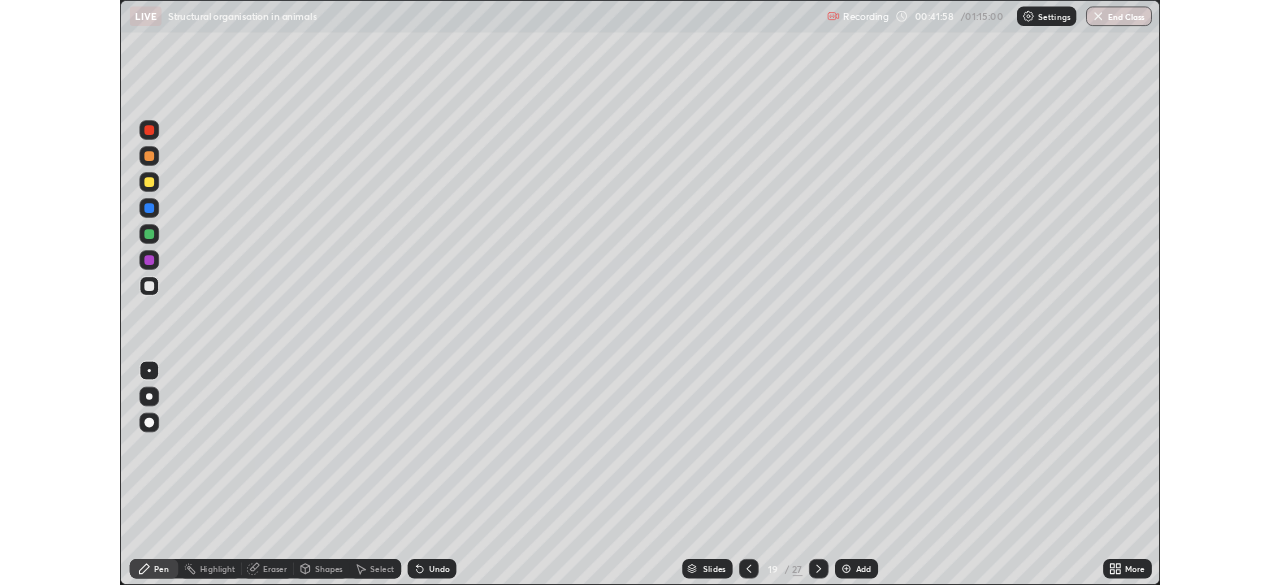 scroll, scrollTop: 585, scrollLeft: 1280, axis: both 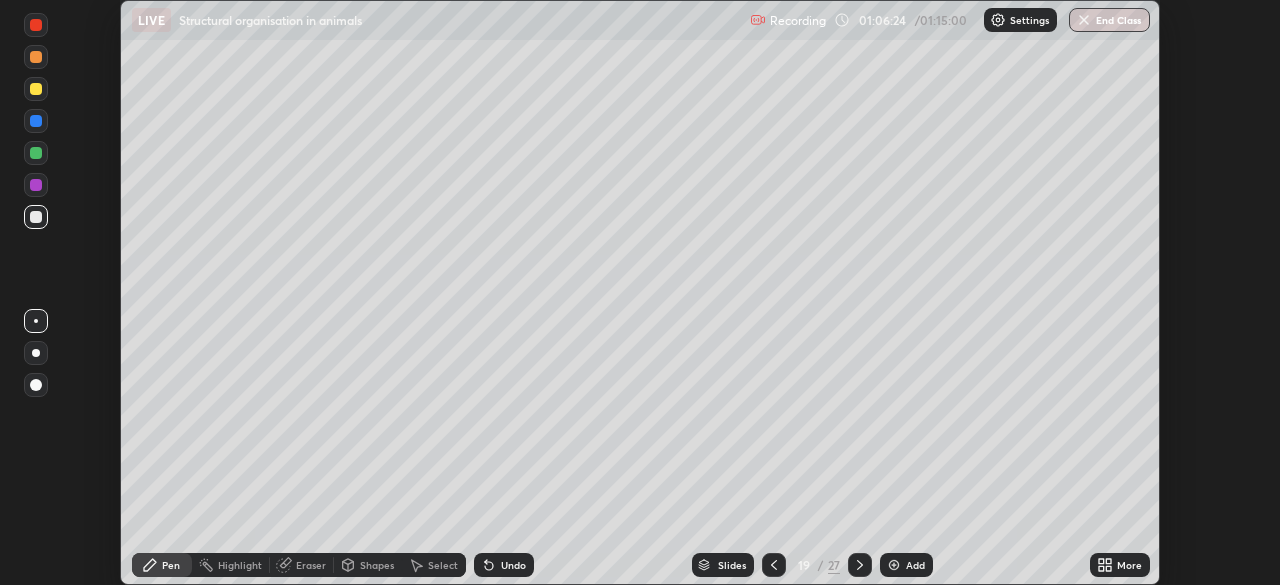 click on "More" at bounding box center [1120, 565] 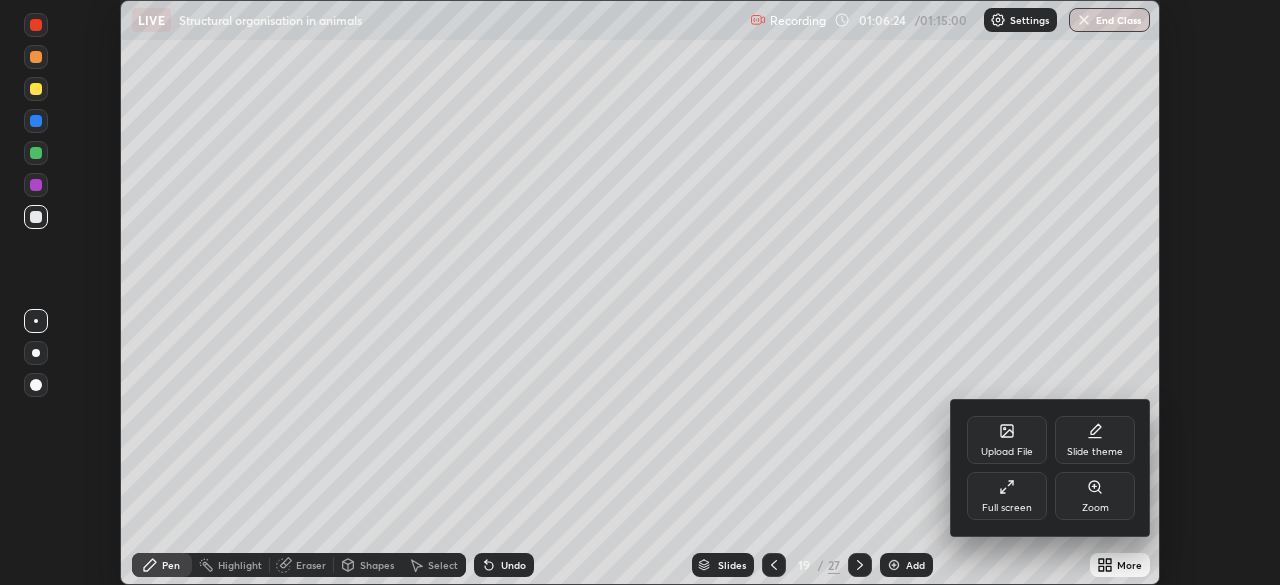 click on "Full screen" at bounding box center (1007, 508) 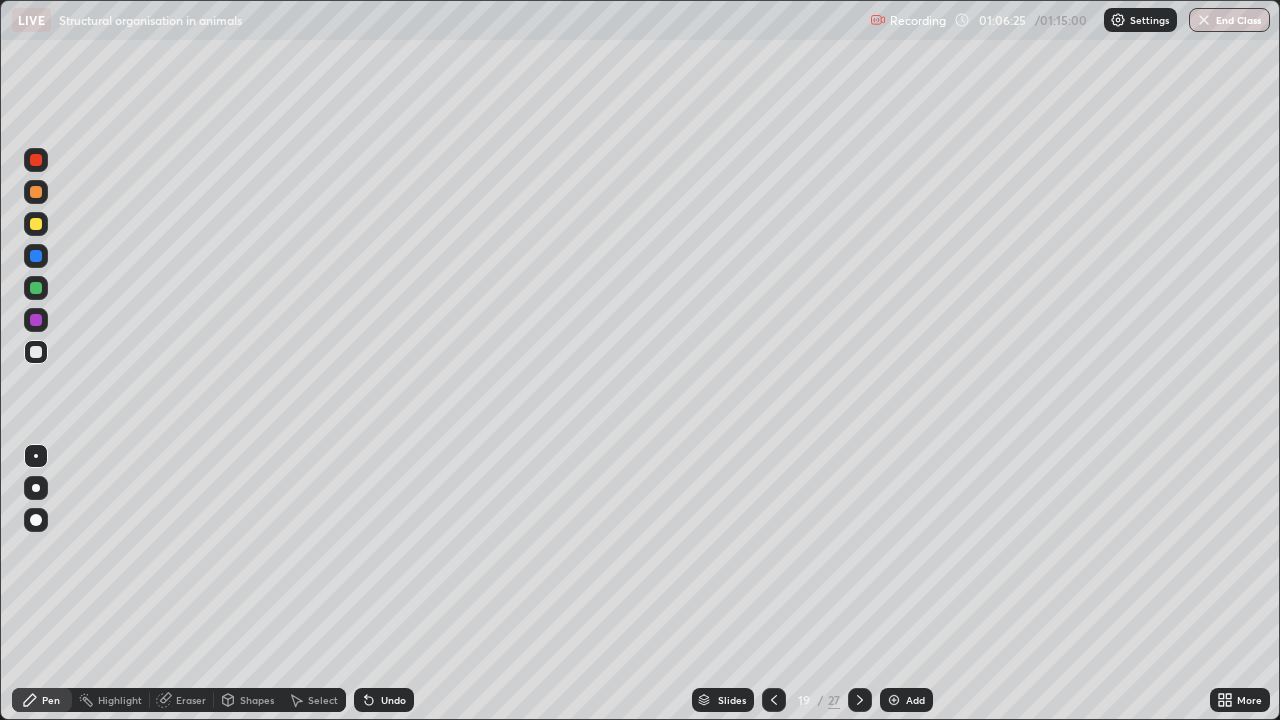 scroll, scrollTop: 99280, scrollLeft: 98720, axis: both 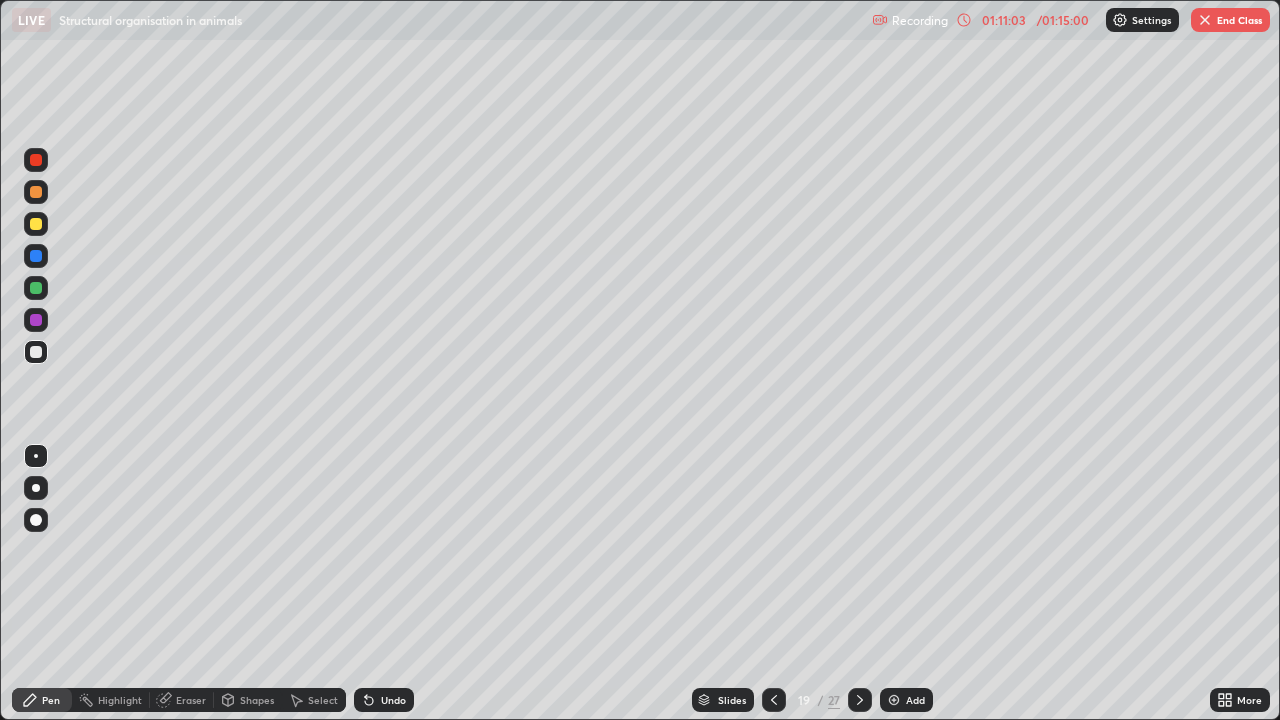 click on "End Class" at bounding box center [1230, 20] 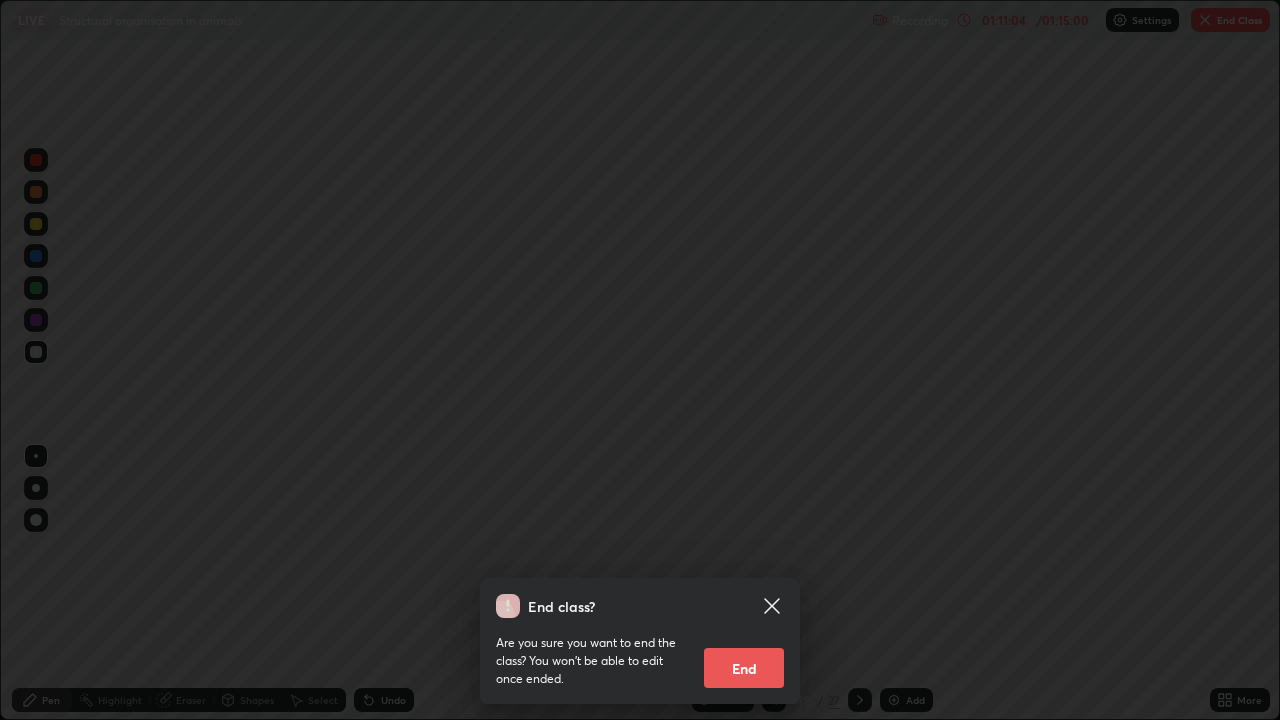 click on "End" at bounding box center (744, 668) 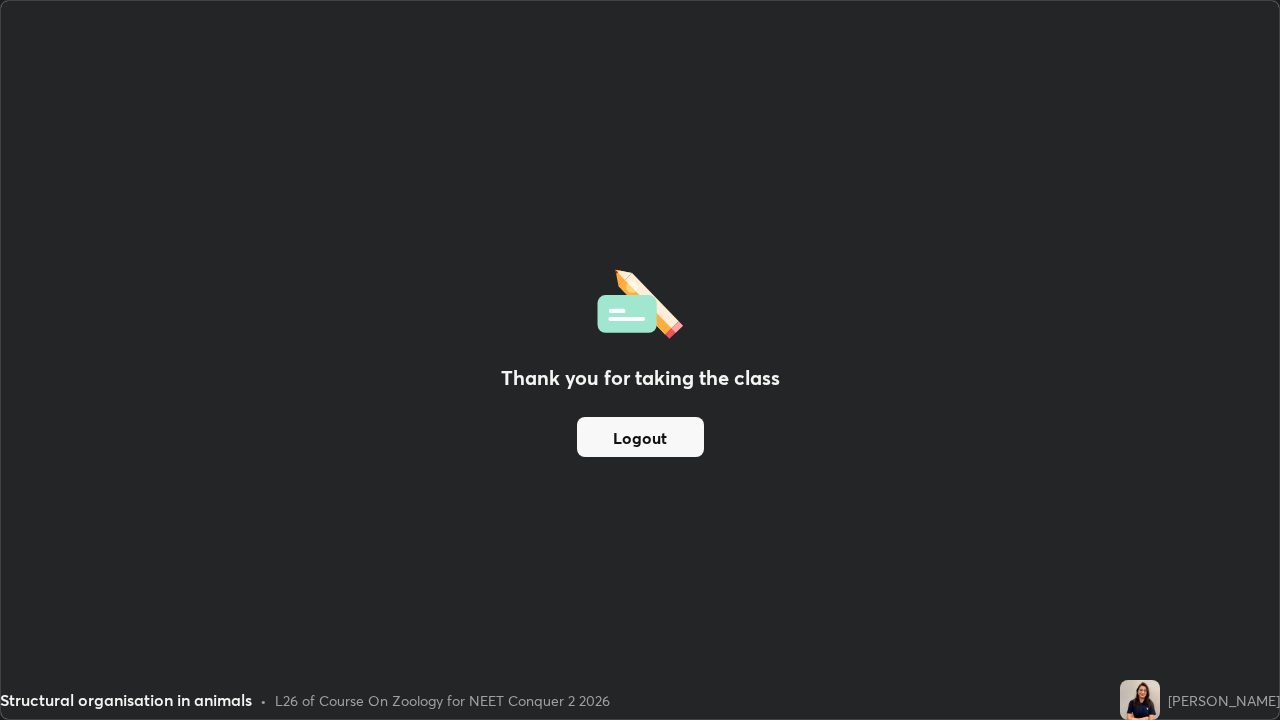 click on "Logout" at bounding box center (640, 437) 